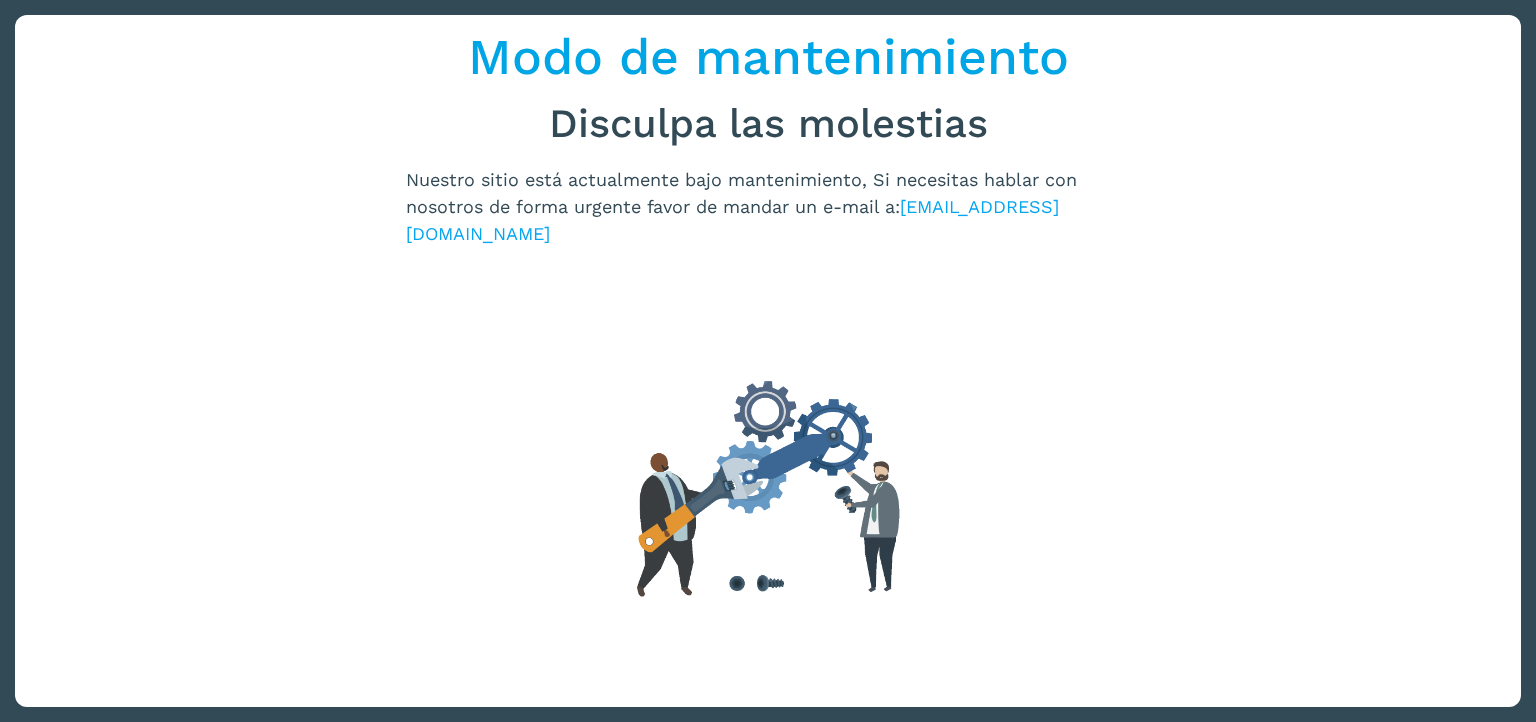 scroll, scrollTop: 0, scrollLeft: 0, axis: both 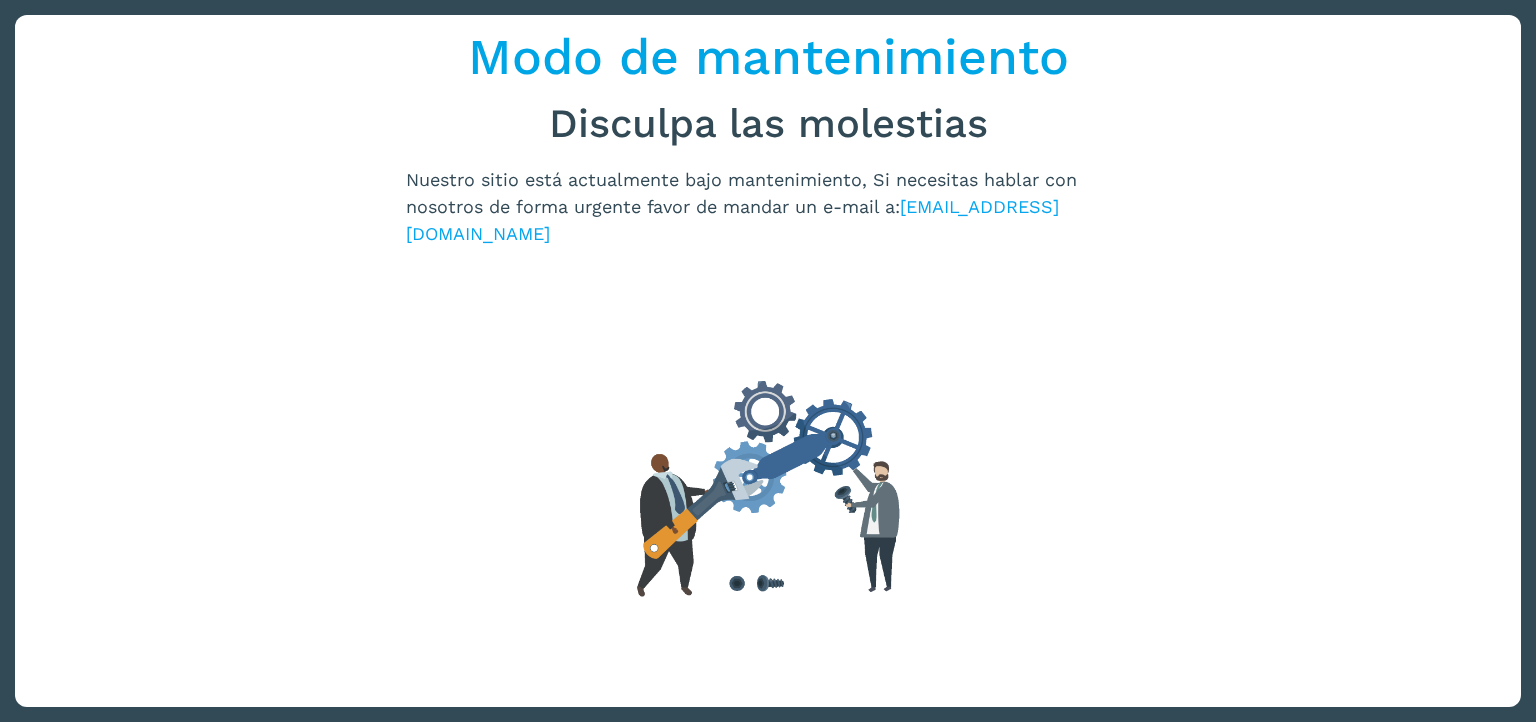click on "Disculpa las molestias" at bounding box center [768, 124] 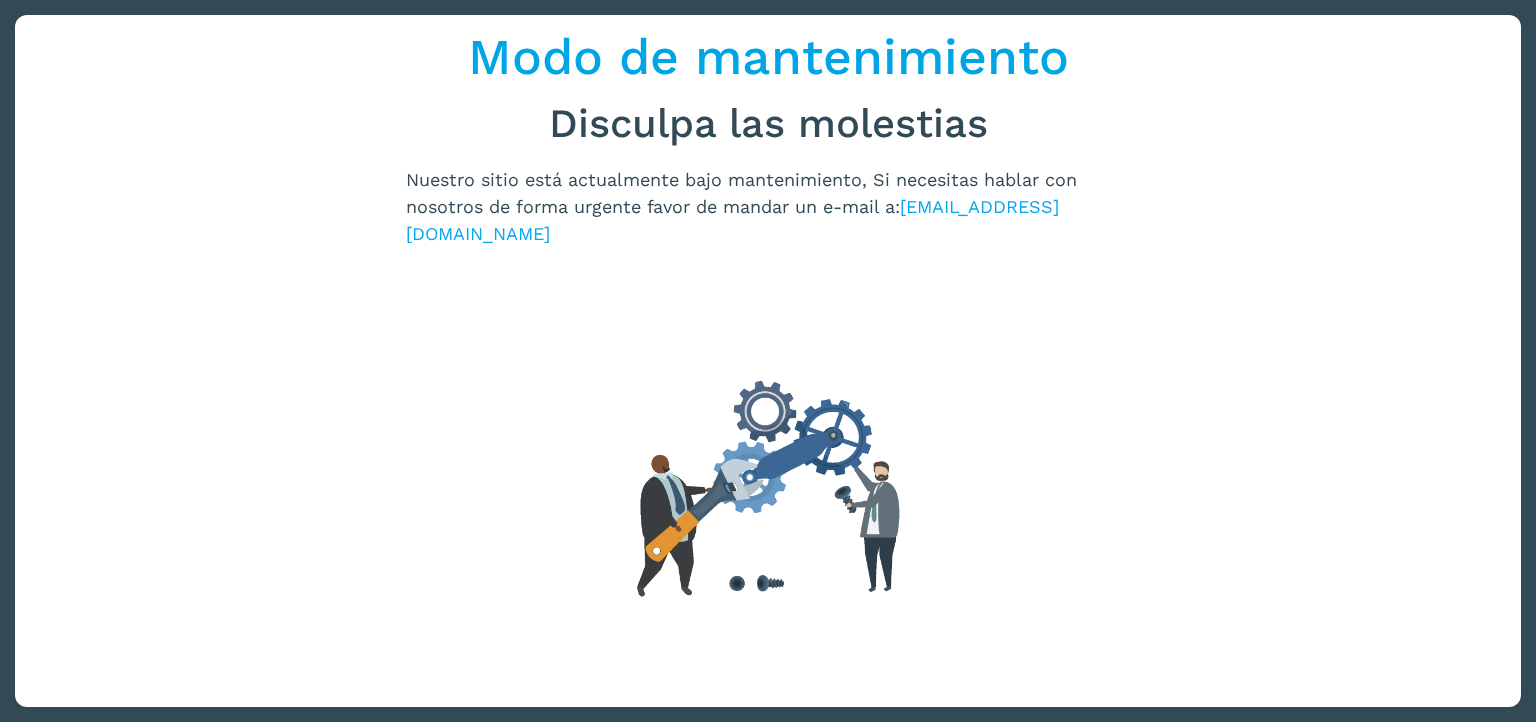 scroll, scrollTop: 0, scrollLeft: 0, axis: both 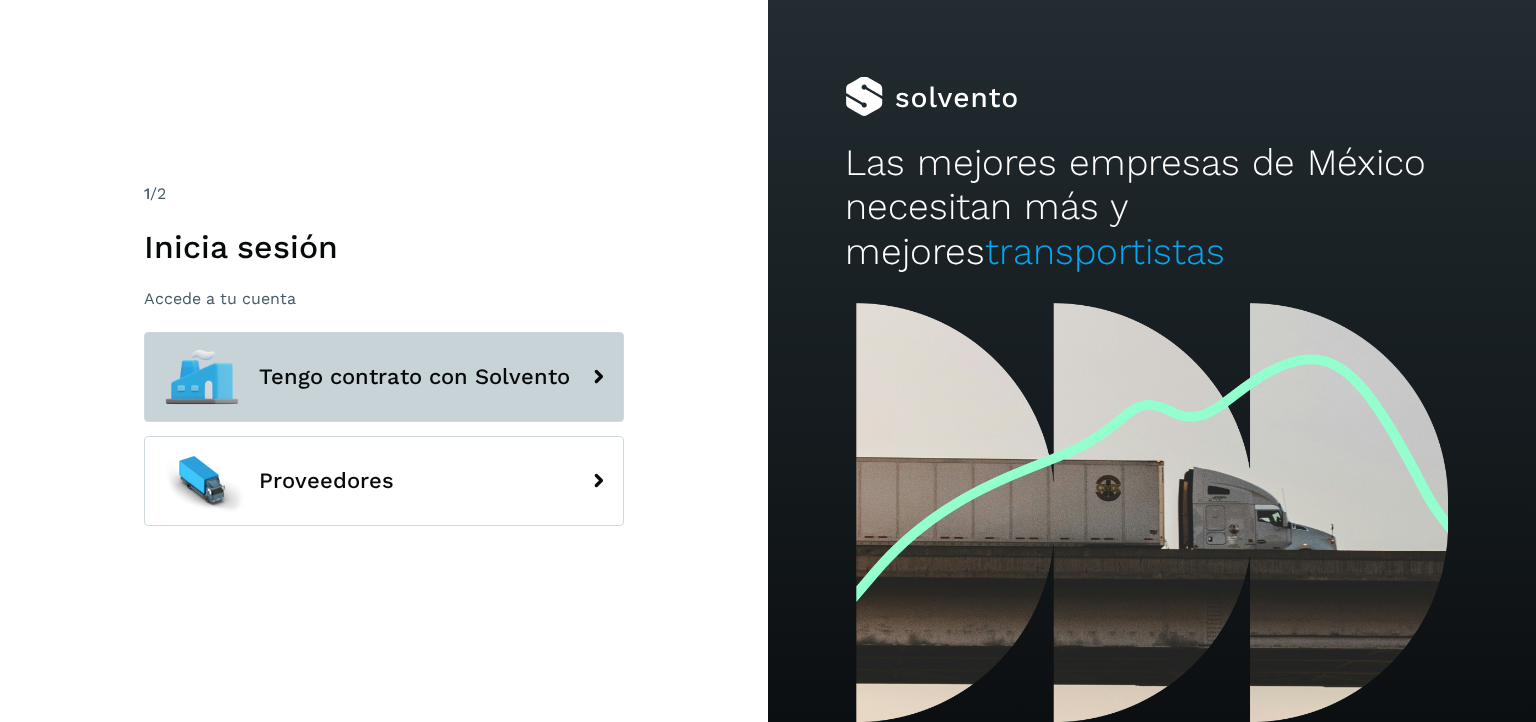 click on "Tengo contrato con Solvento" 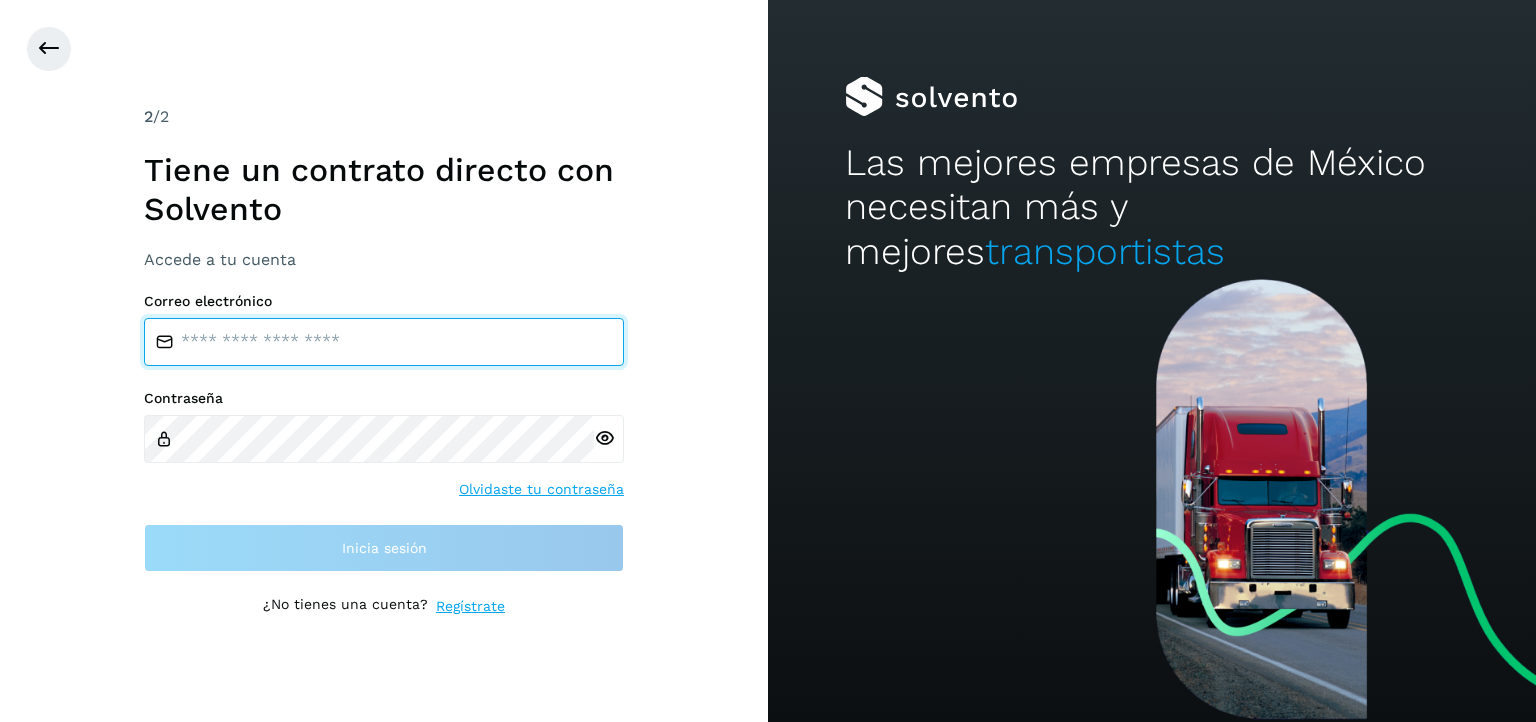 type on "**********" 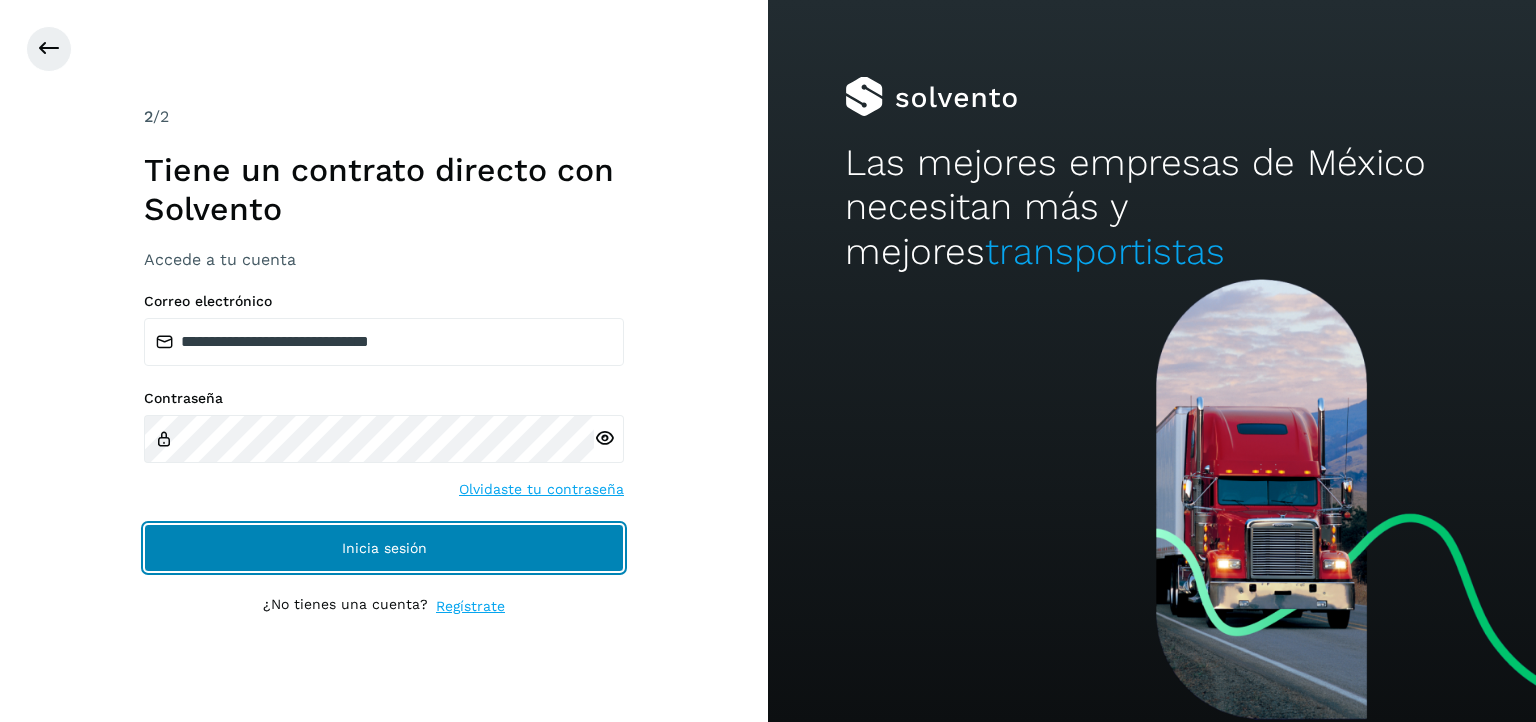 click on "Inicia sesión" at bounding box center [384, 548] 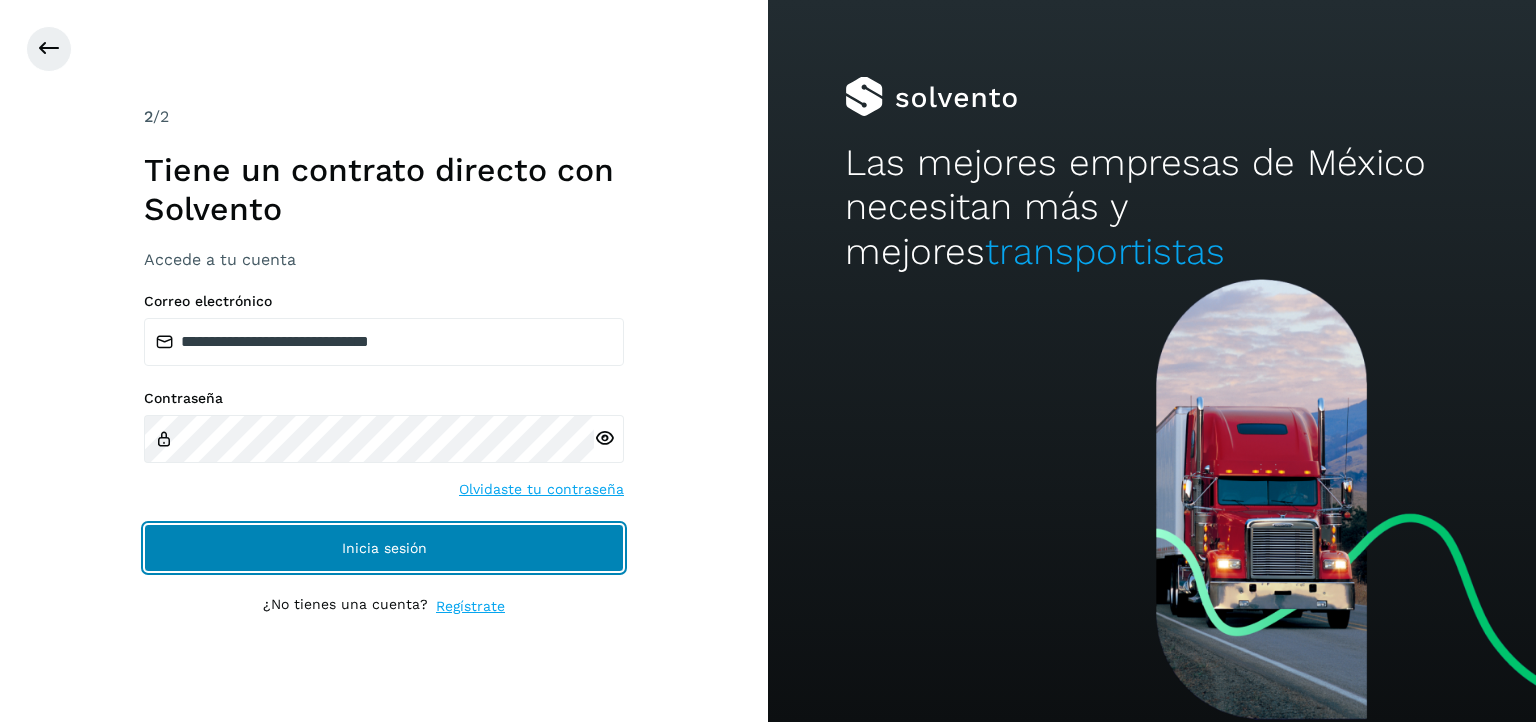 click on "Inicia sesión" at bounding box center (384, 548) 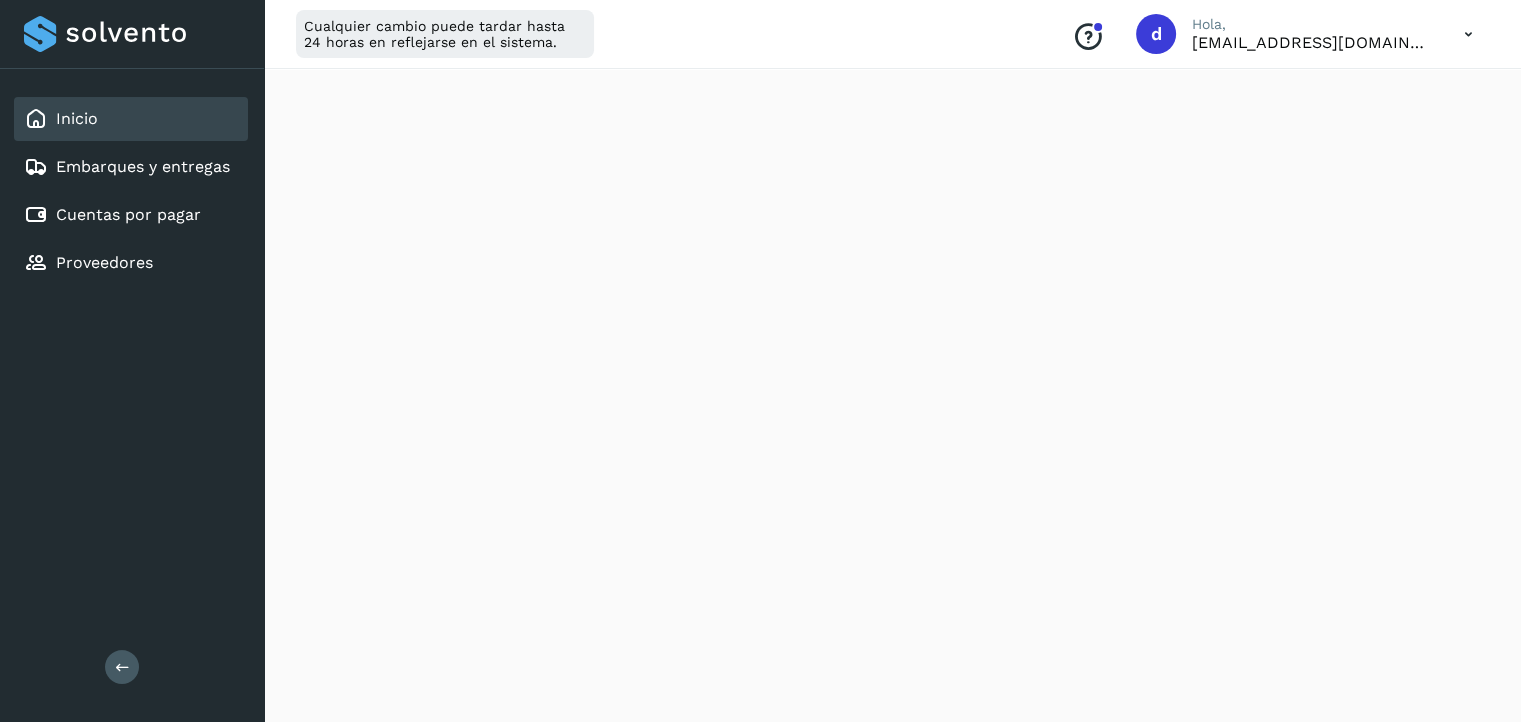 scroll, scrollTop: 0, scrollLeft: 0, axis: both 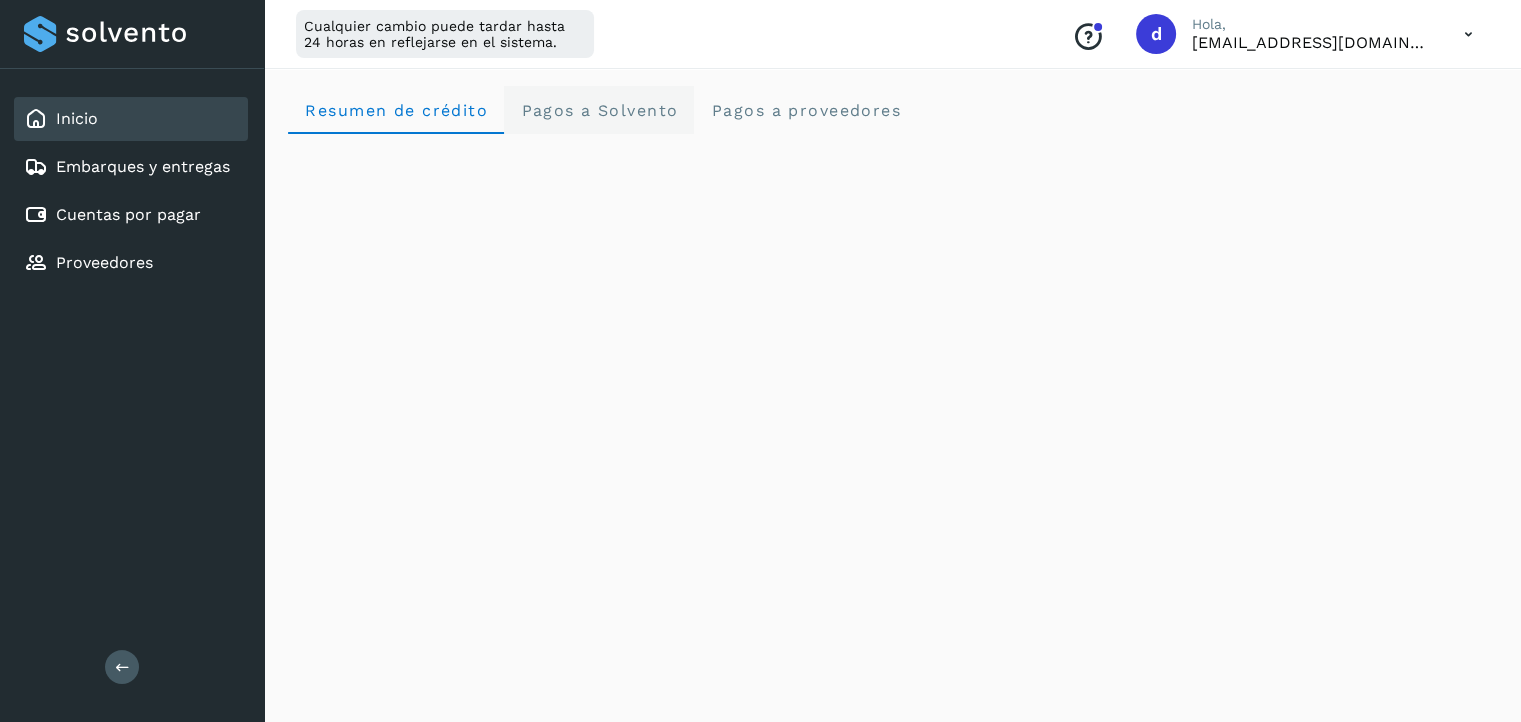 click on "Pagos a Solvento" 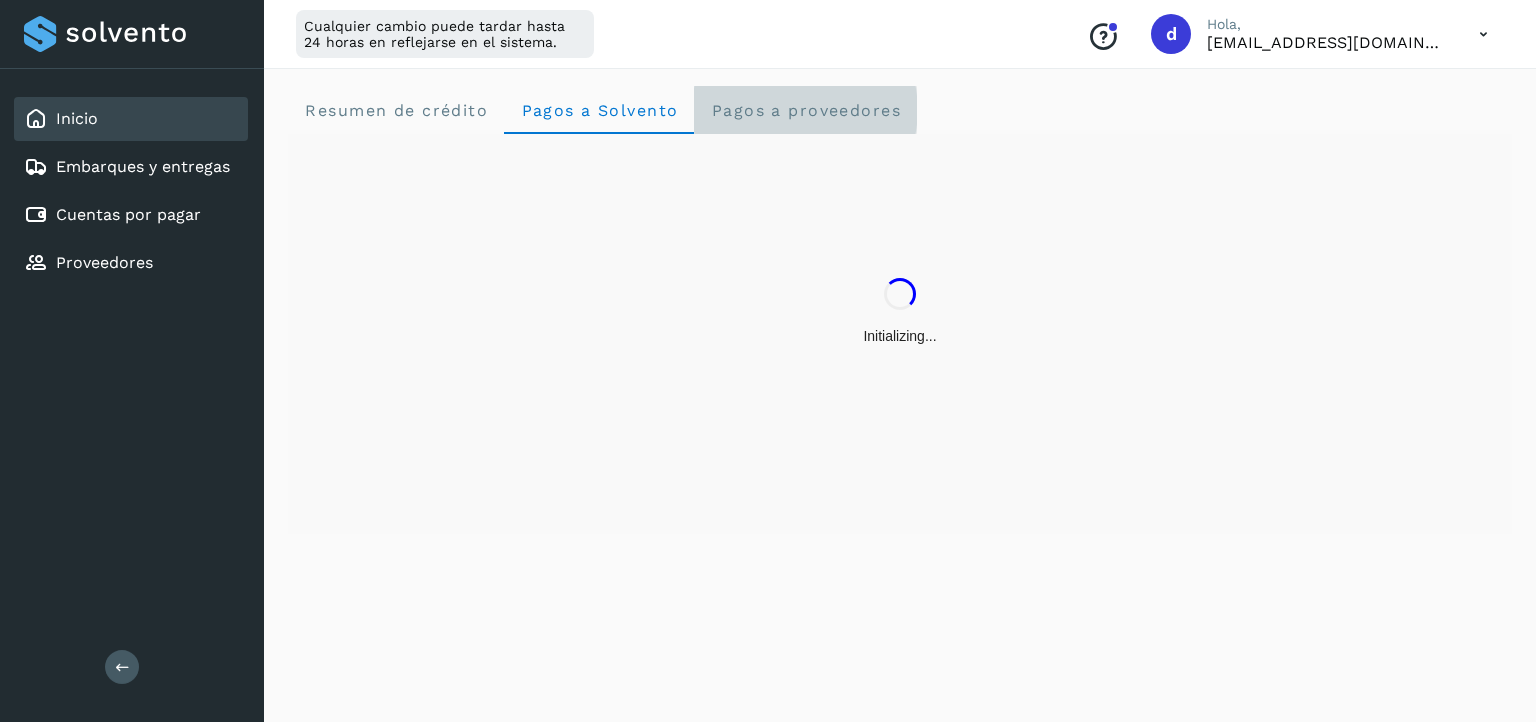 click on "Pagos a proveedores" 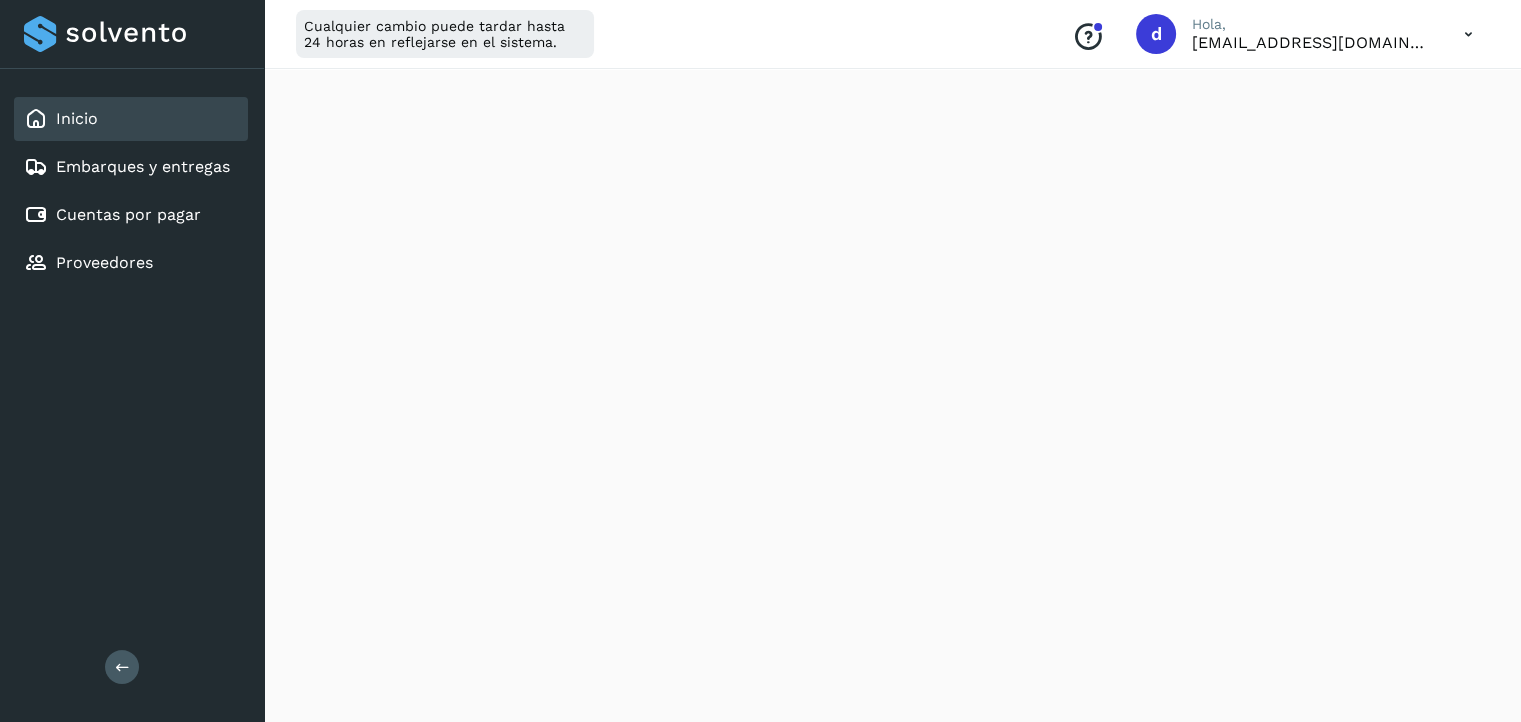 scroll, scrollTop: 896, scrollLeft: 0, axis: vertical 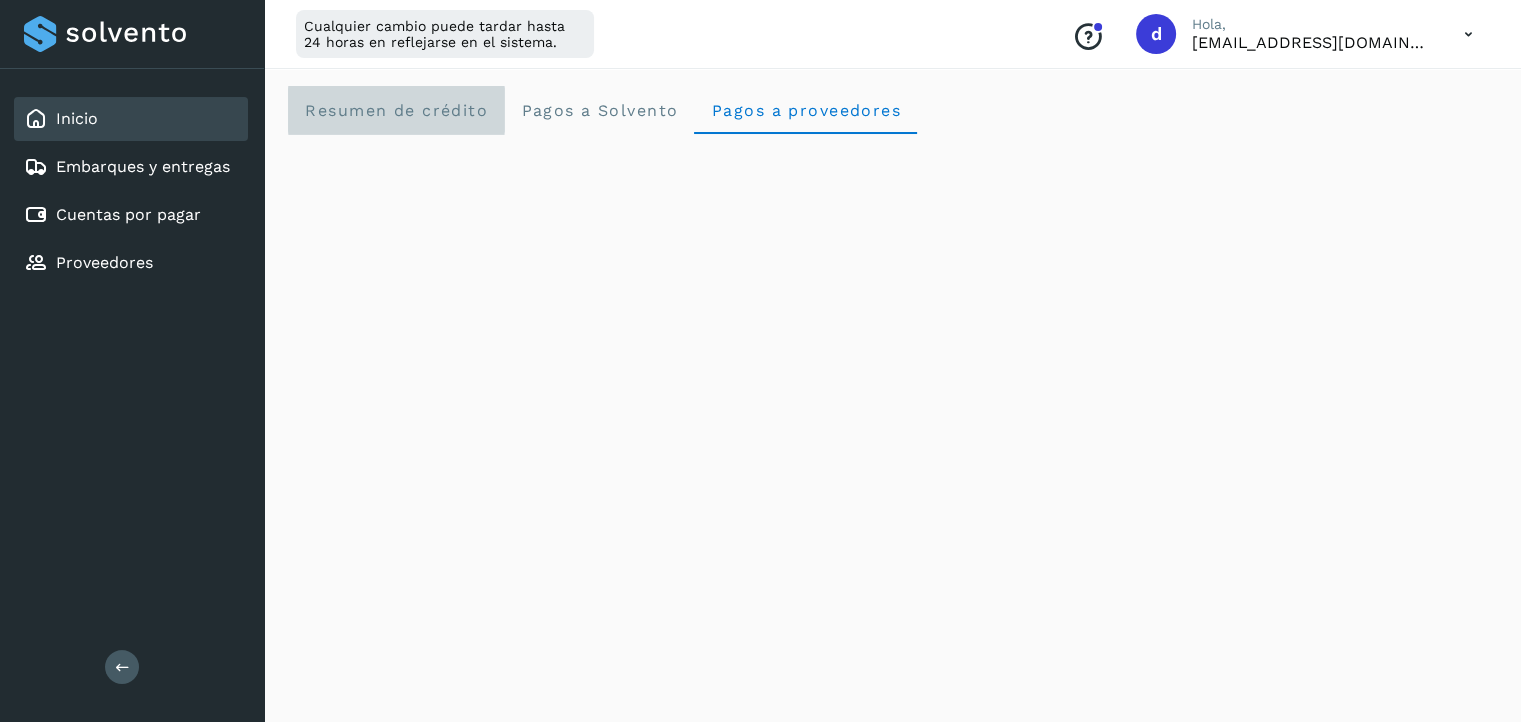 click on "Resumen de crédito" 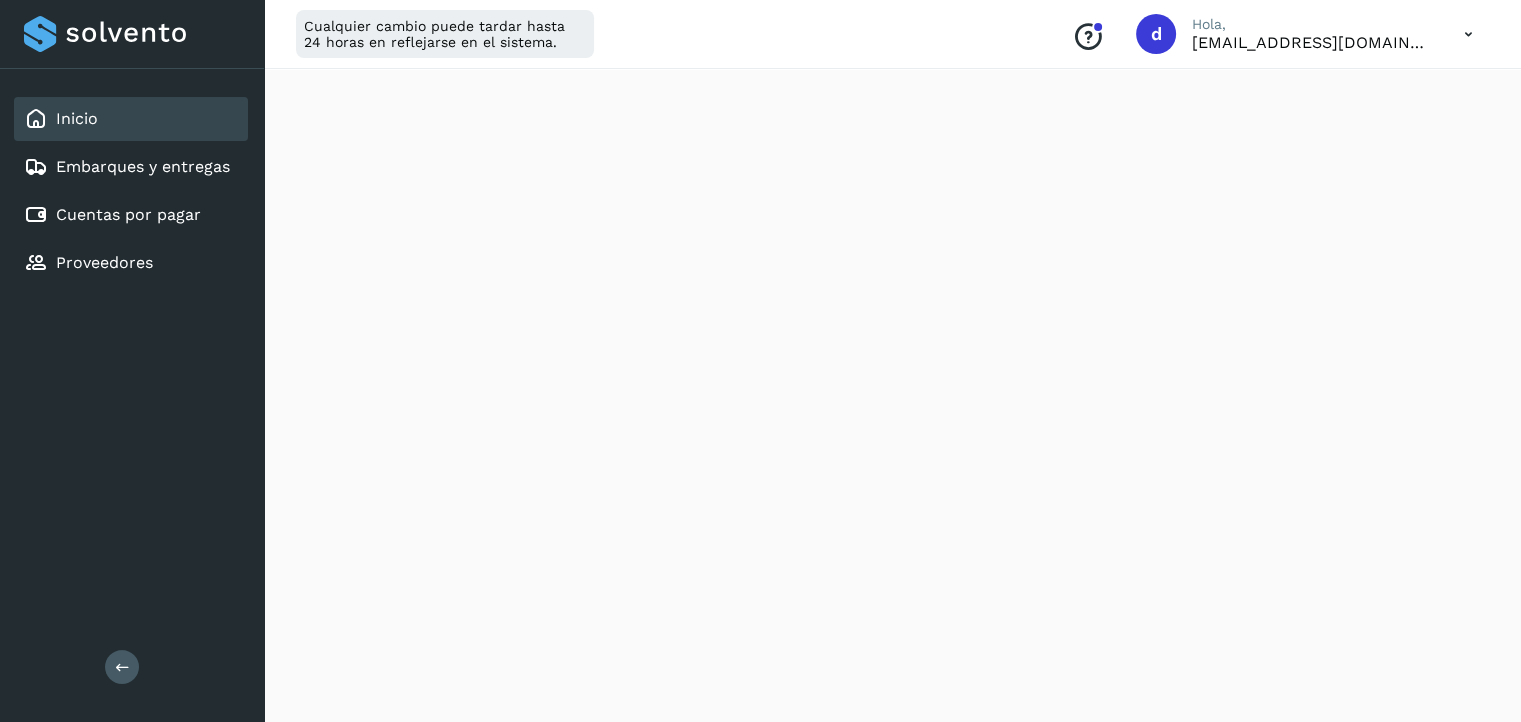 scroll, scrollTop: 0, scrollLeft: 0, axis: both 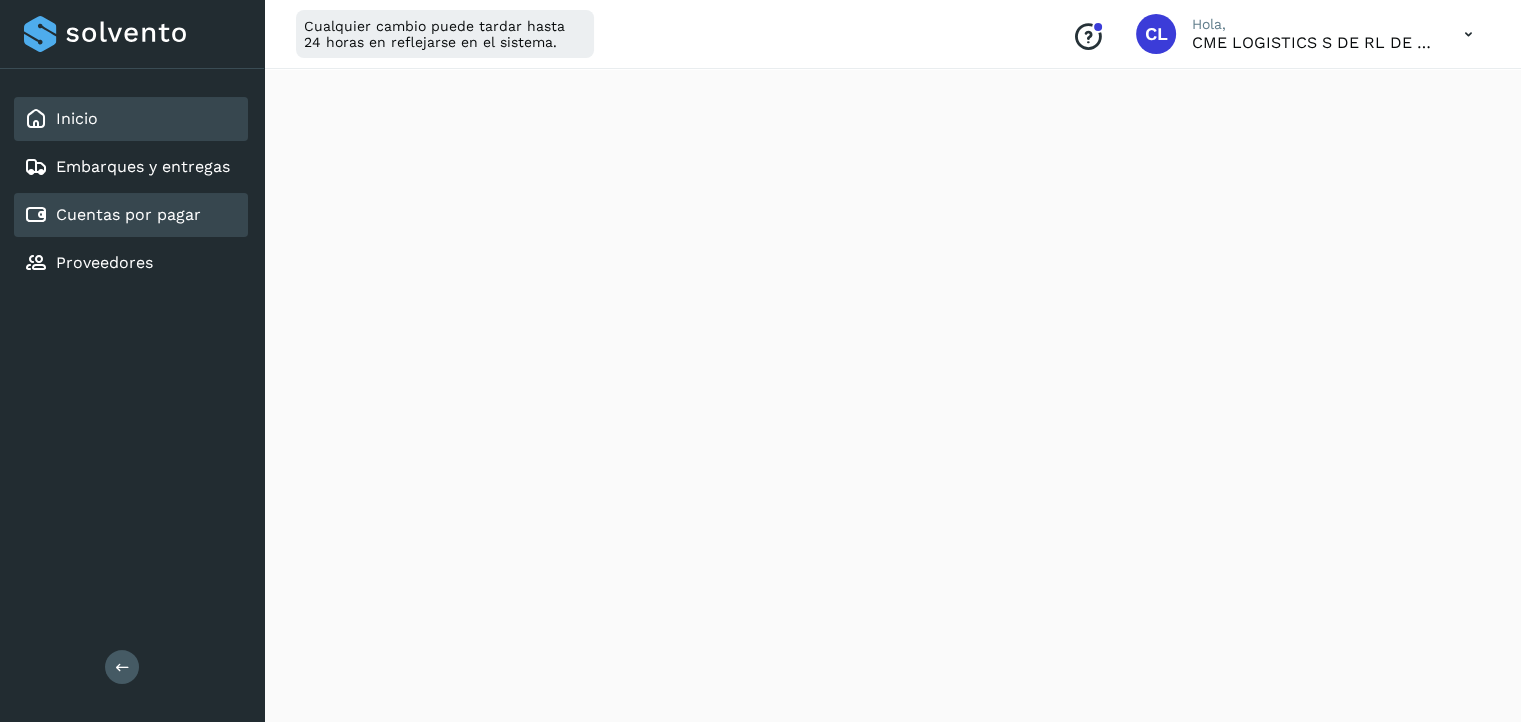 click on "Cuentas por pagar" at bounding box center (128, 214) 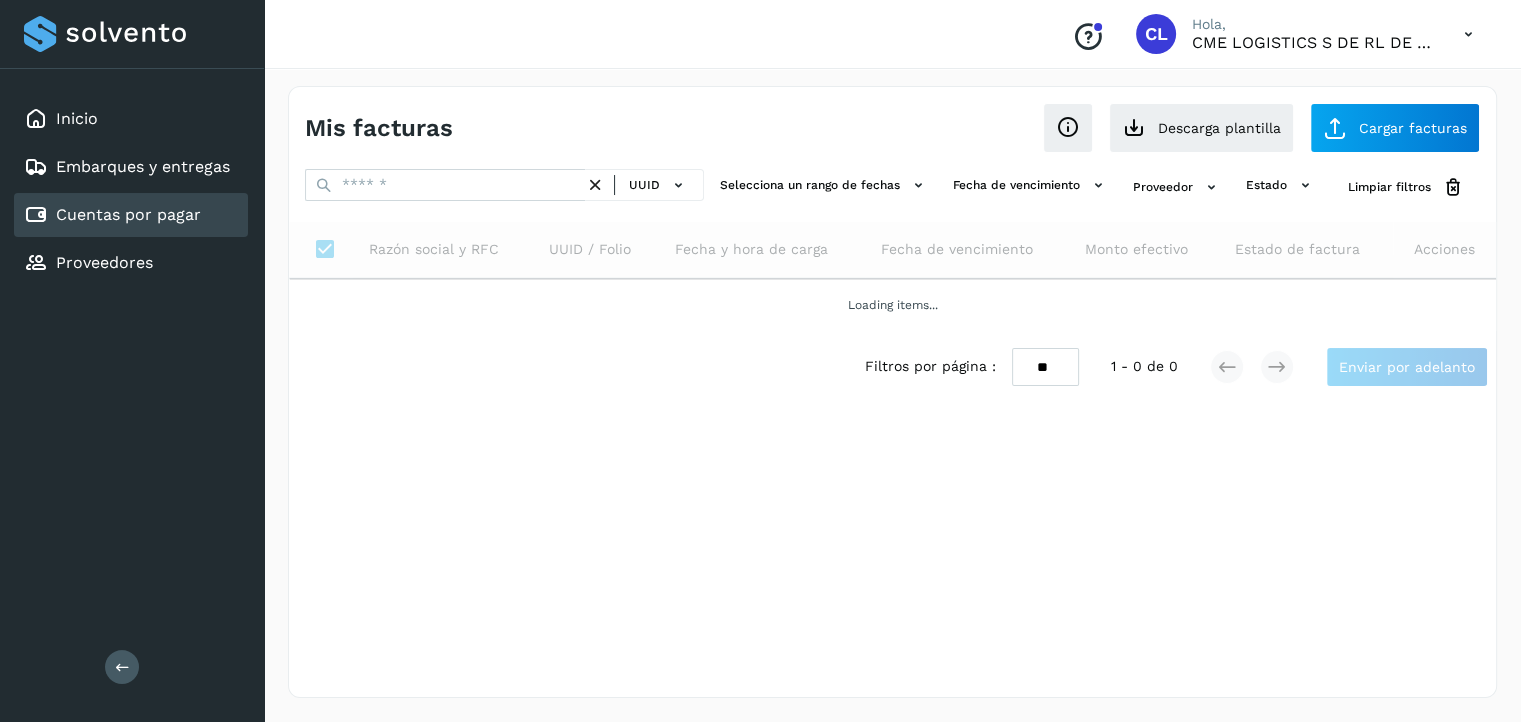 scroll, scrollTop: 0, scrollLeft: 0, axis: both 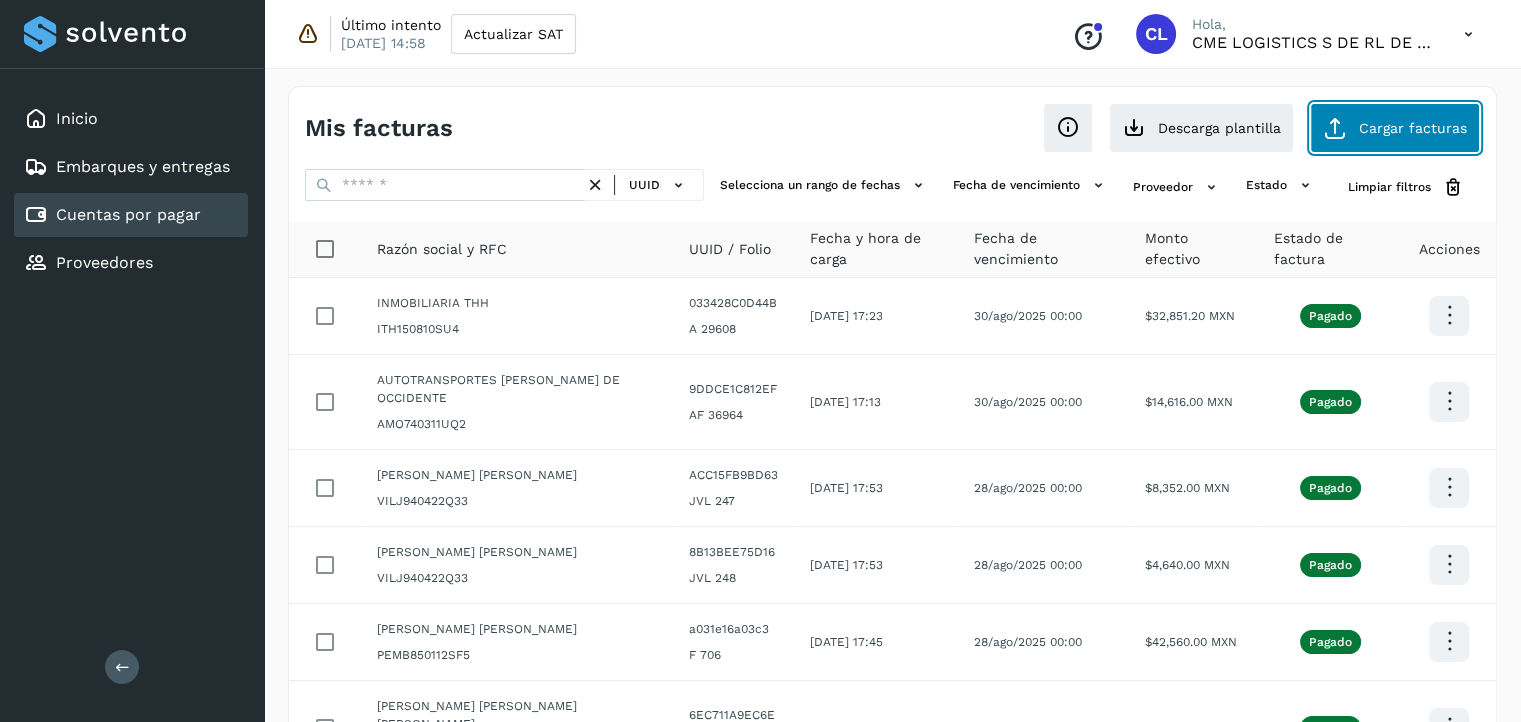 click on "Cargar facturas" 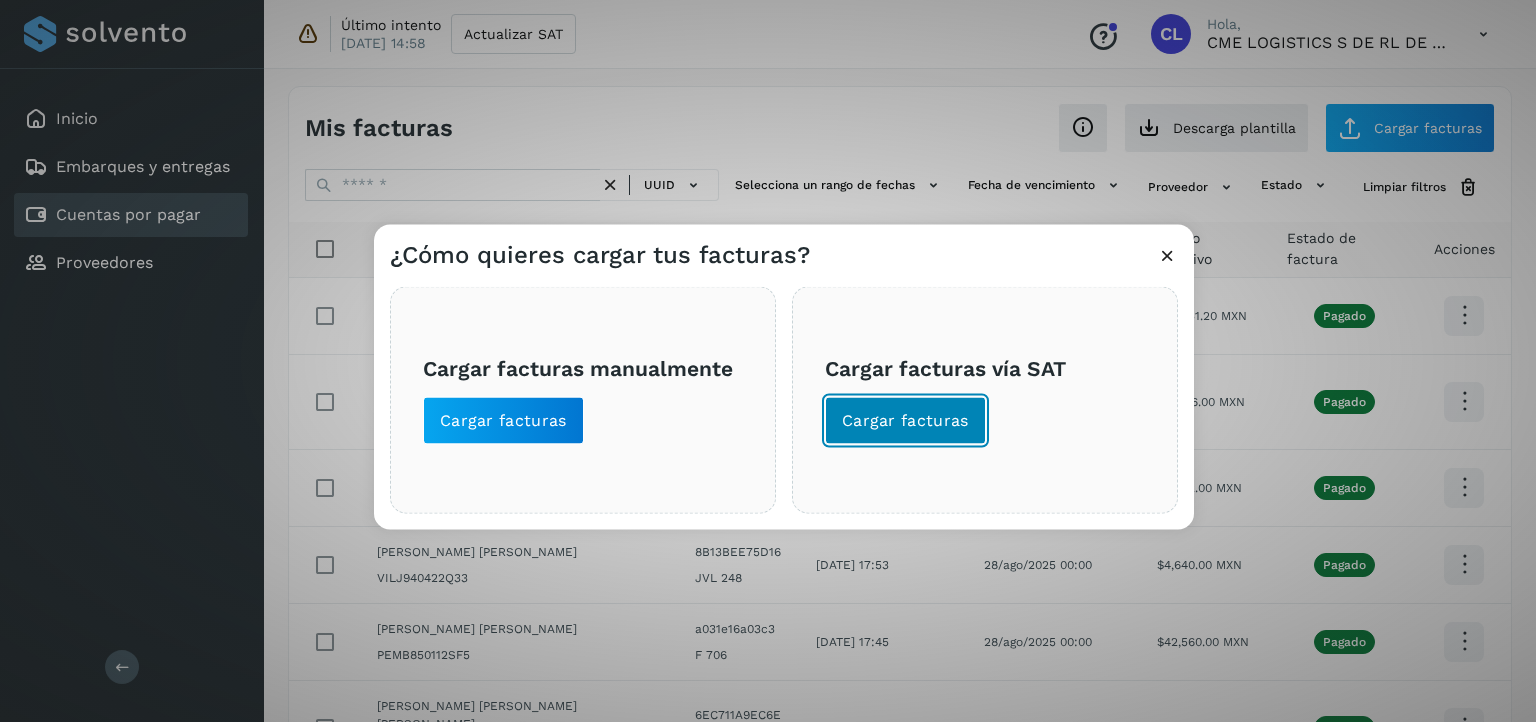 click on "Cargar facturas" at bounding box center [905, 421] 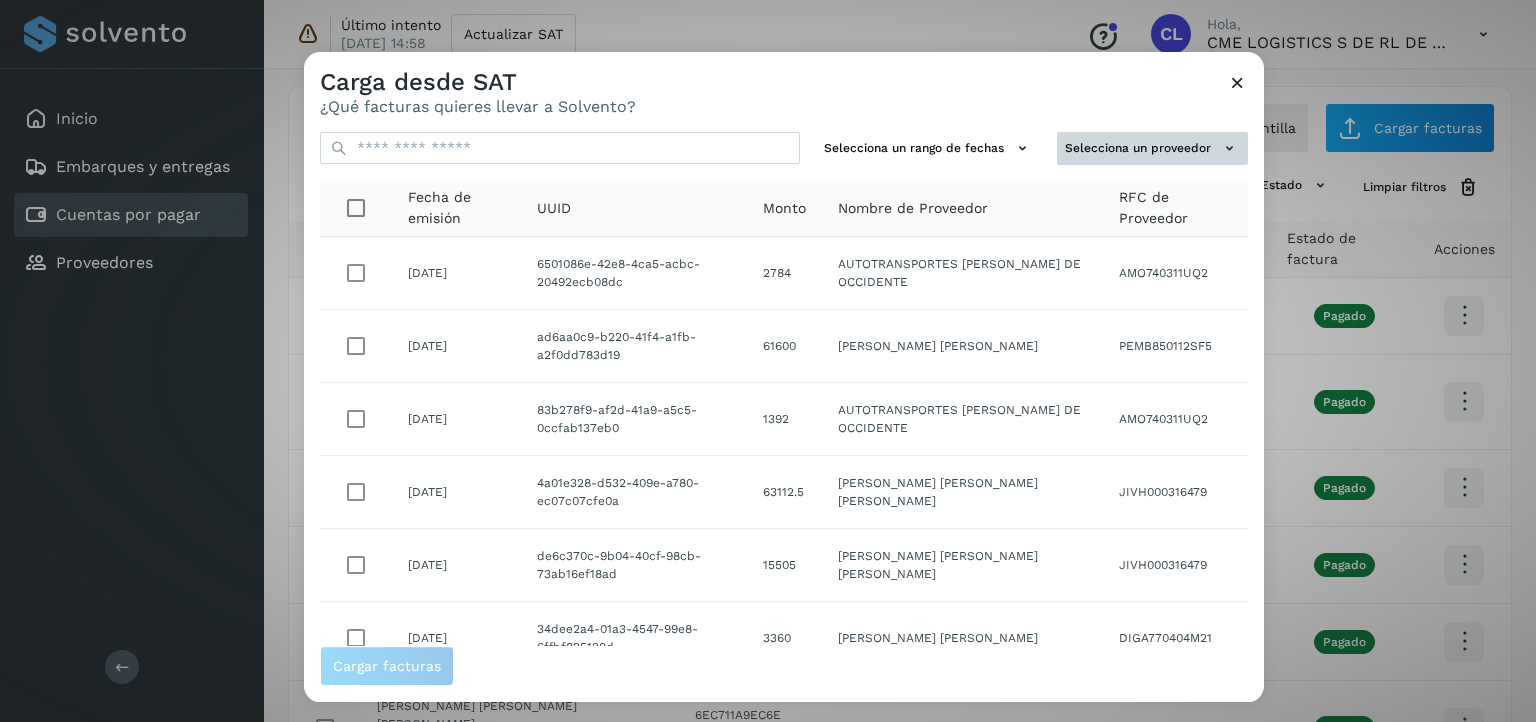 click on "Selecciona un proveedor" at bounding box center [1152, 148] 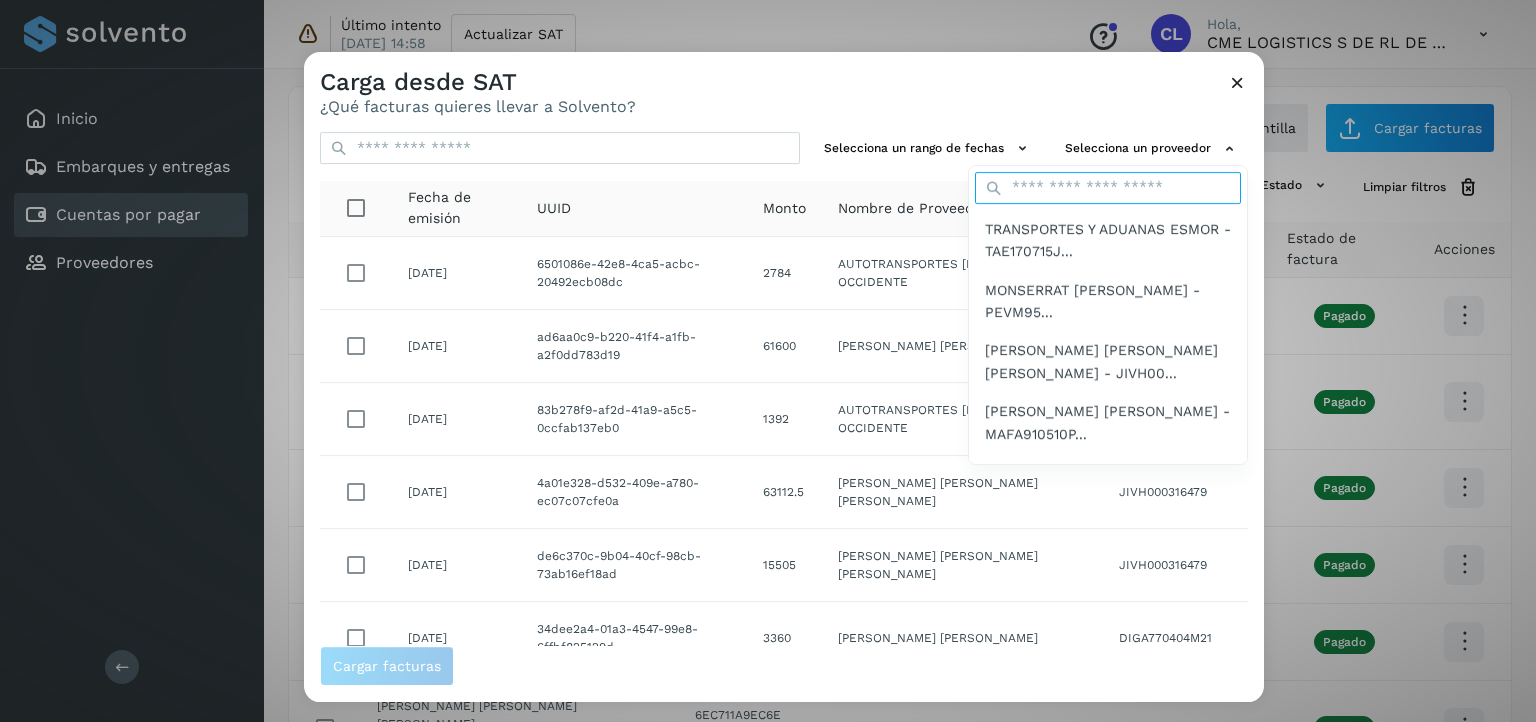 click at bounding box center [1108, 188] 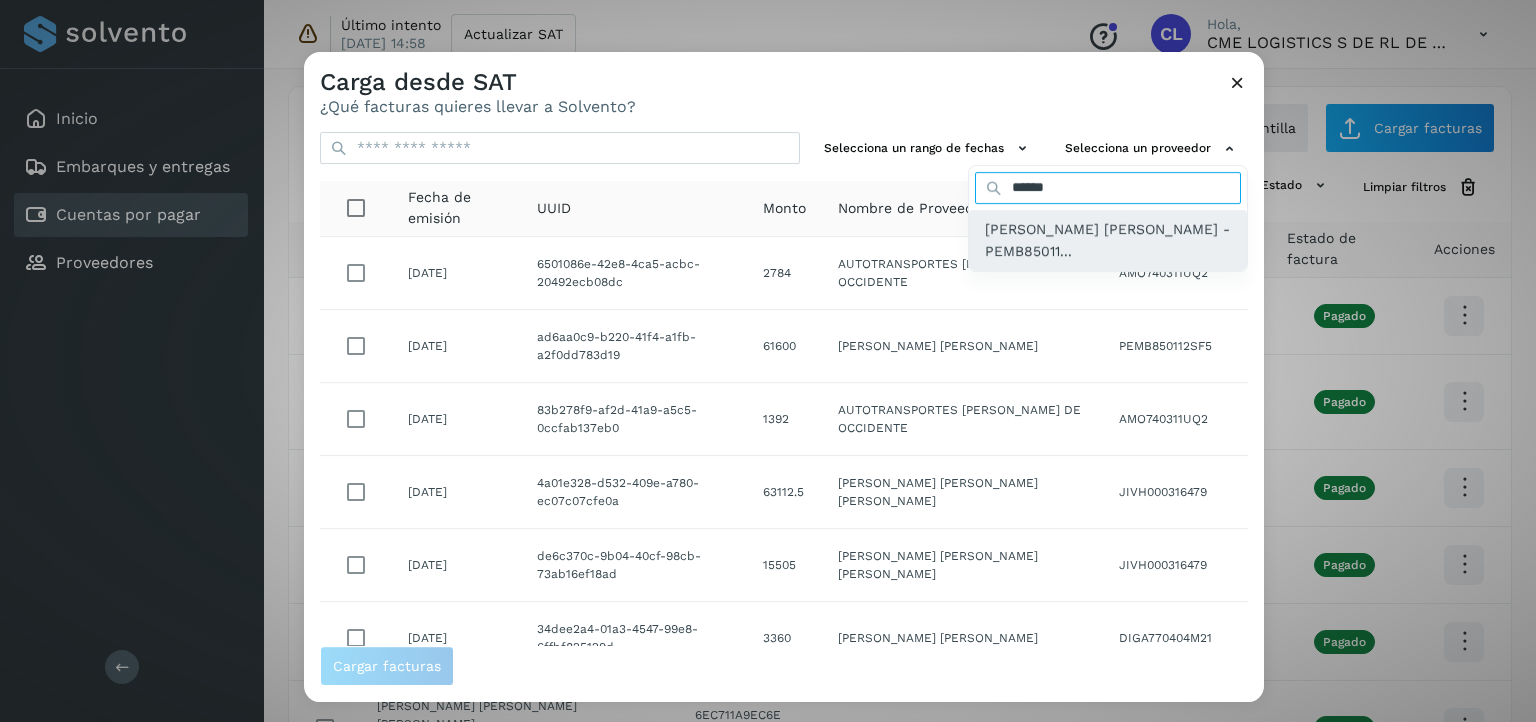 type on "******" 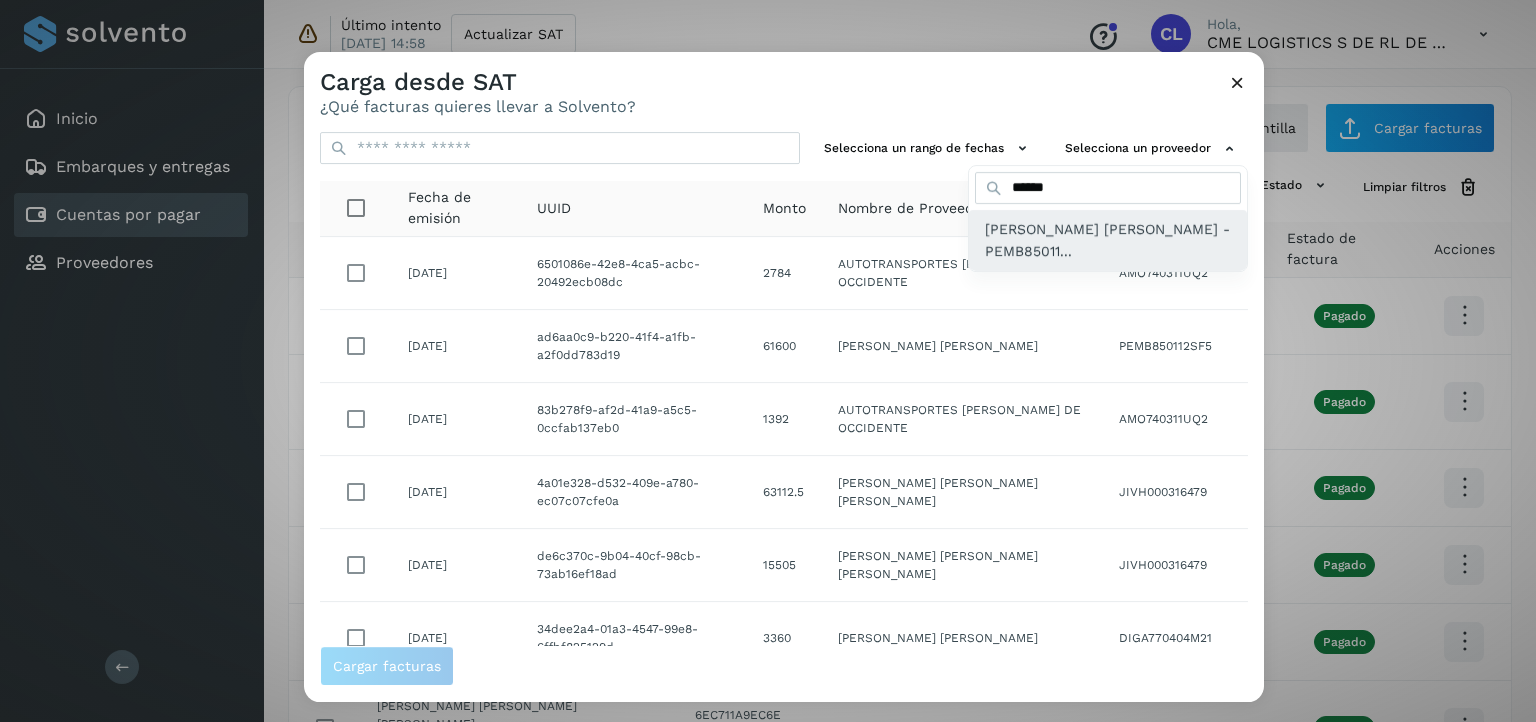 click on "BRENDA GUADALUPE PEREZ MUÑOZ - PEMB85011..." 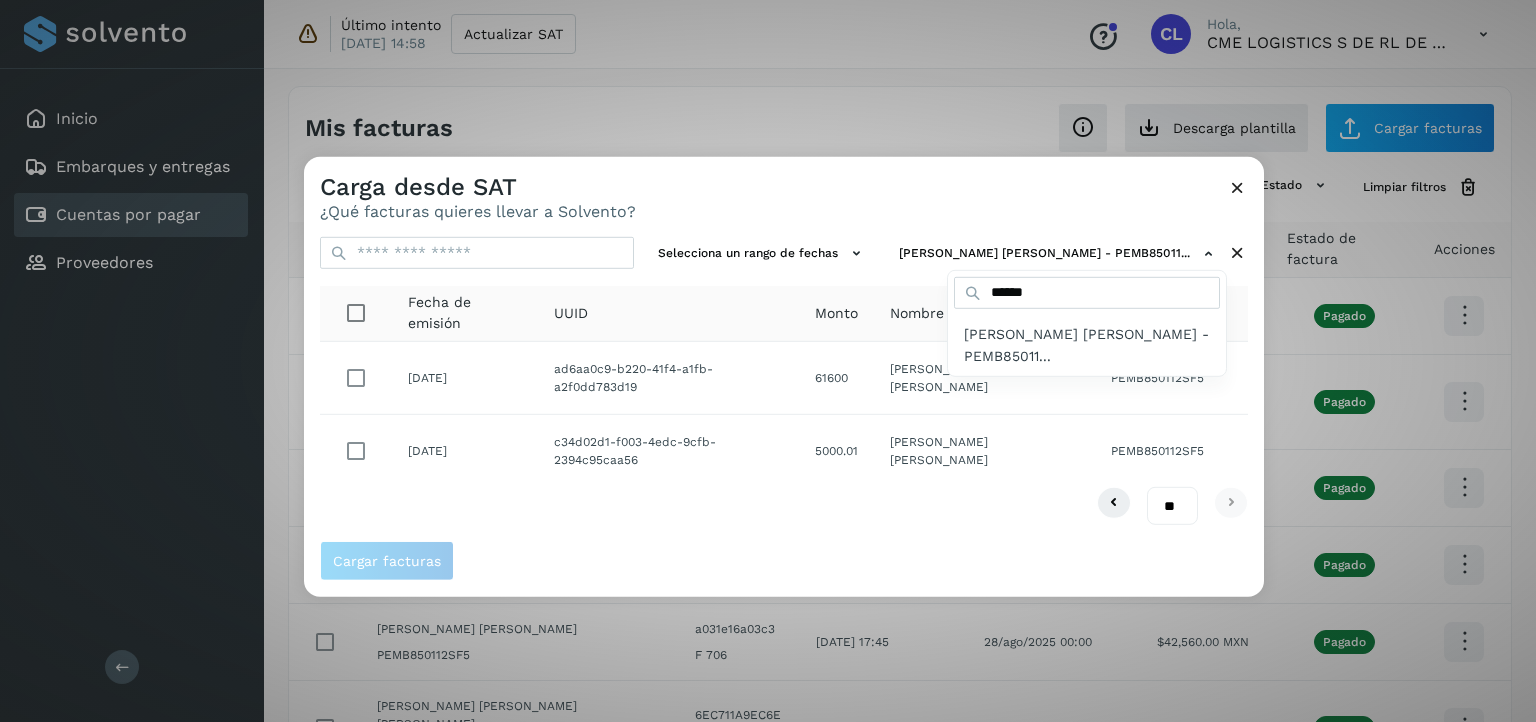 click at bounding box center [1072, 518] 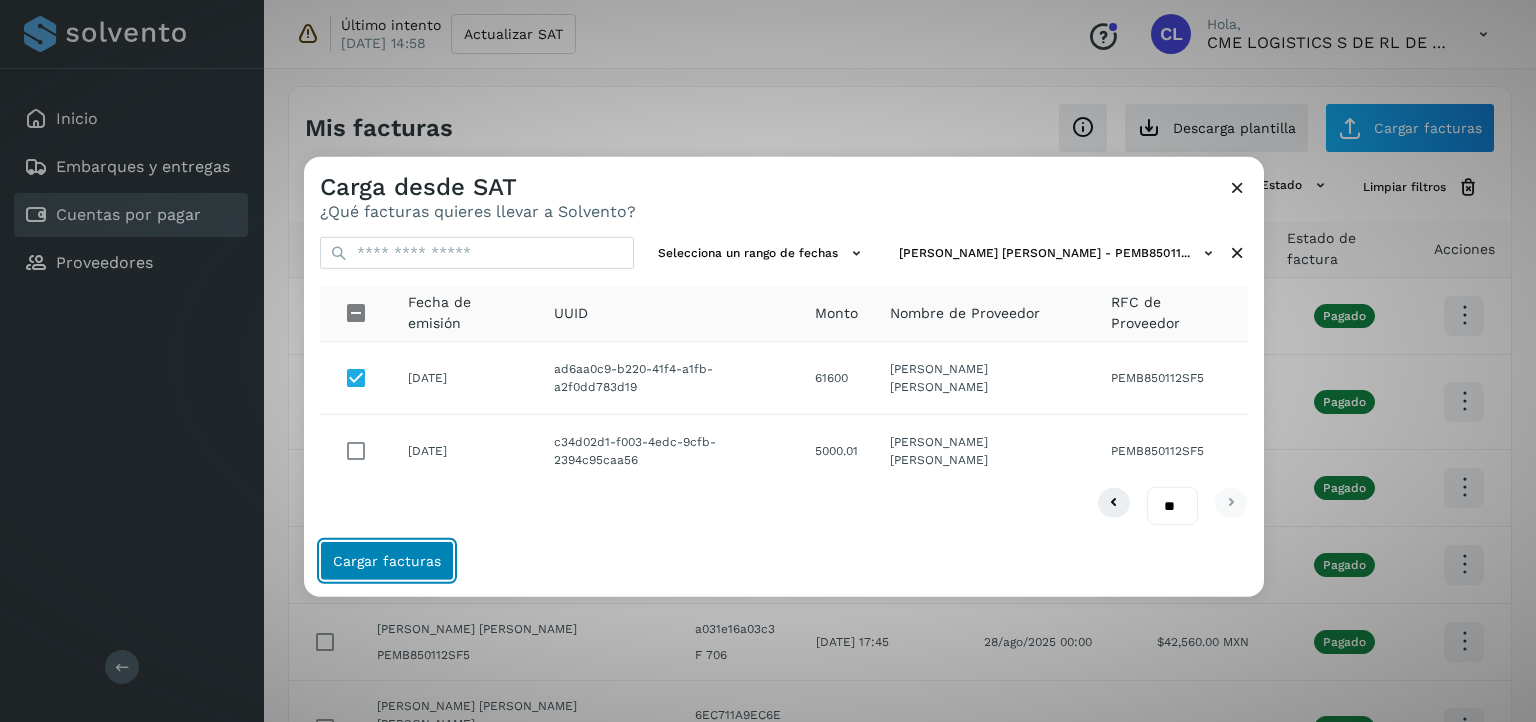 click on "Cargar facturas" at bounding box center [387, 561] 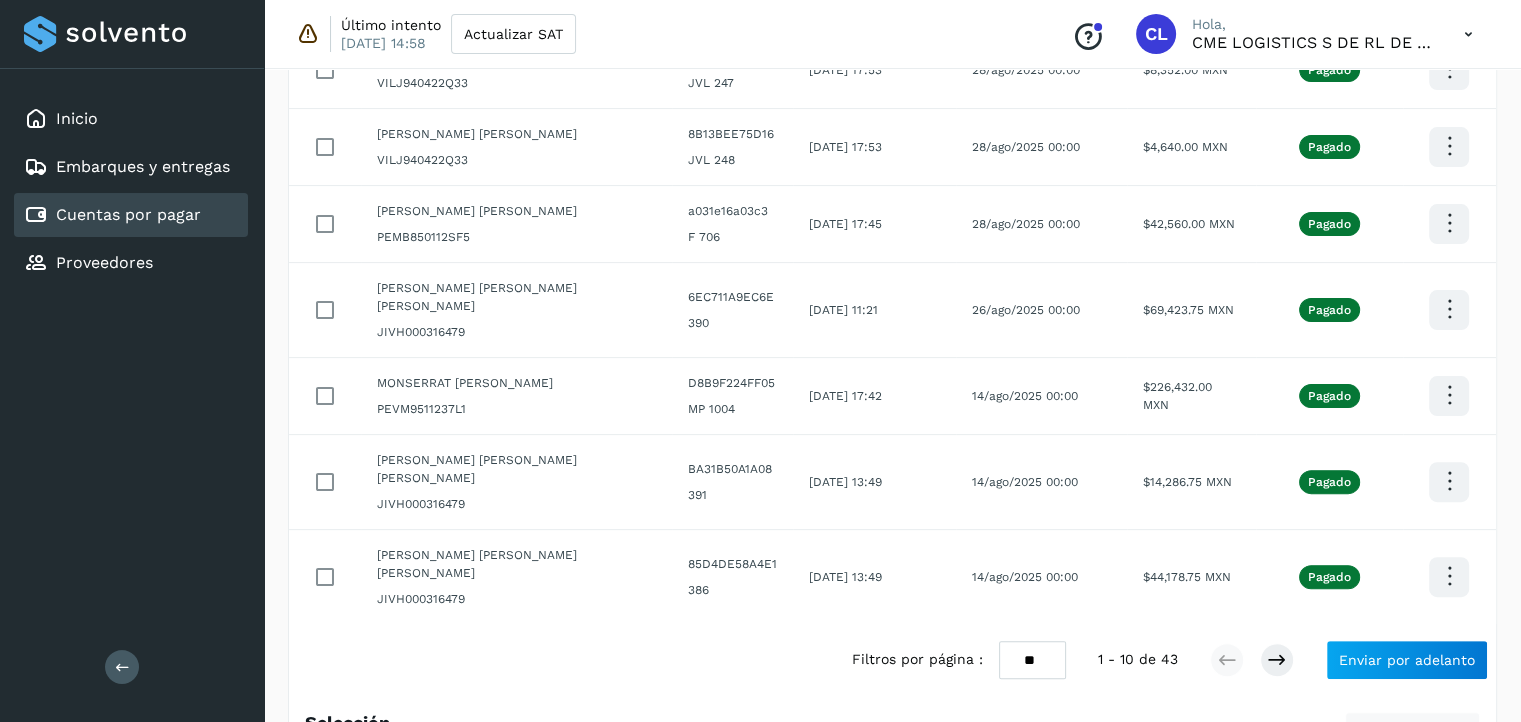 scroll, scrollTop: 519, scrollLeft: 0, axis: vertical 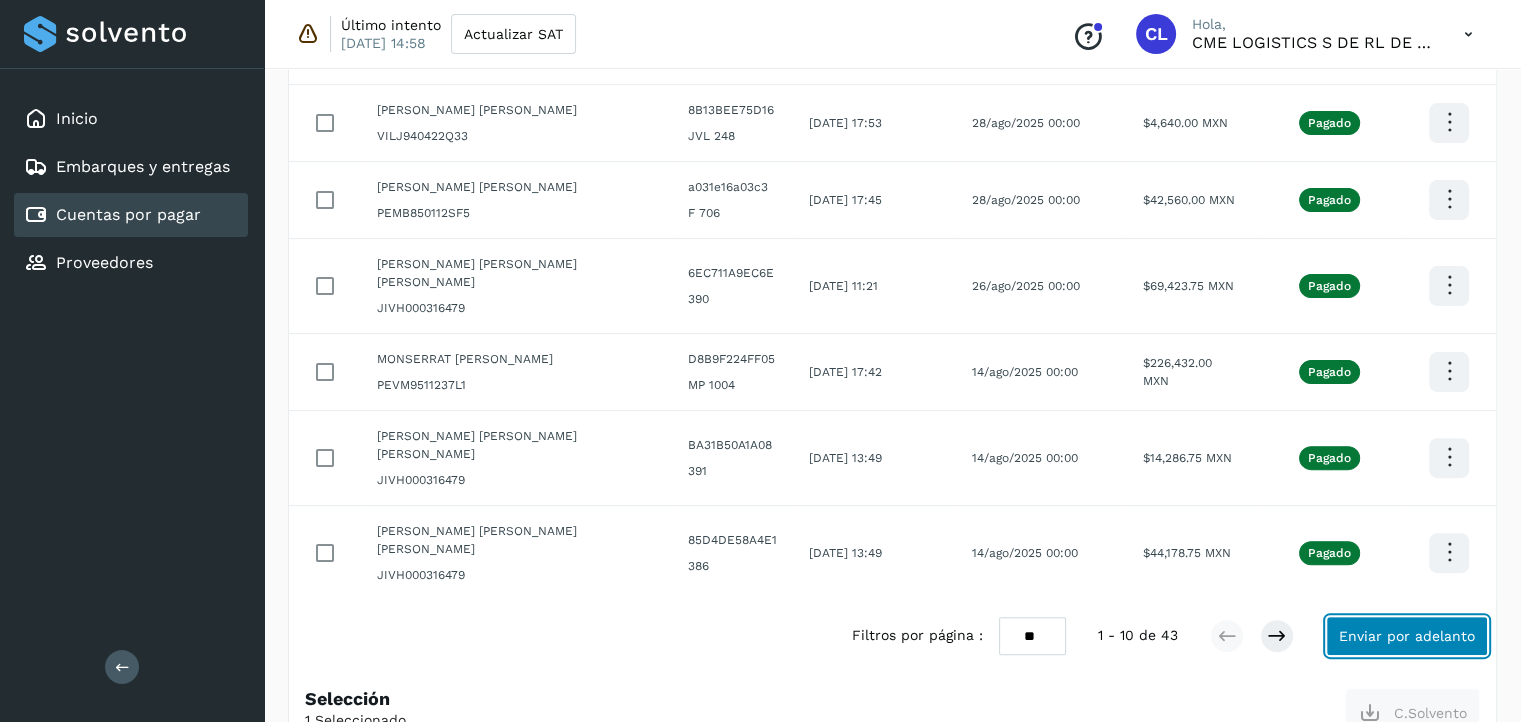click on "Enviar por adelanto" 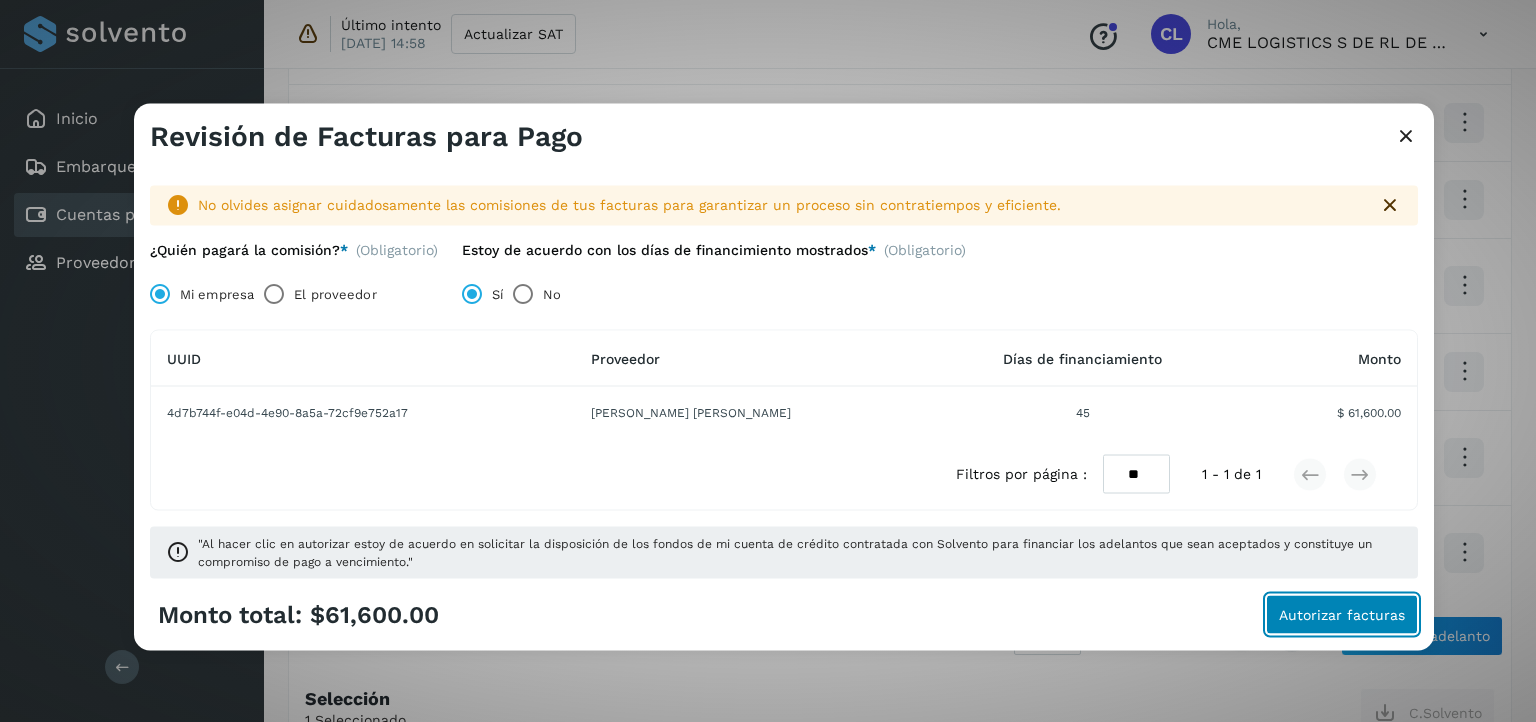 click on "Autorizar facturas" 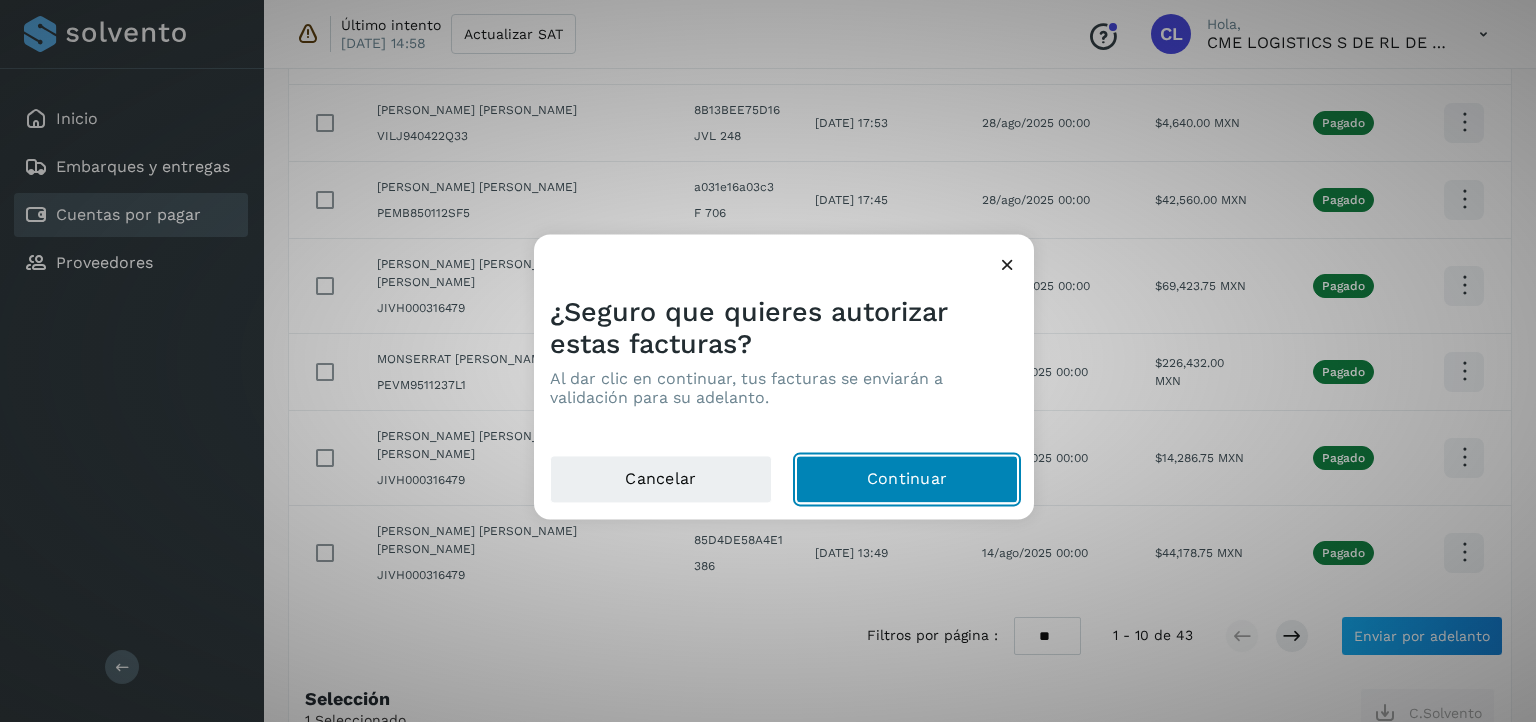 click on "Continuar" 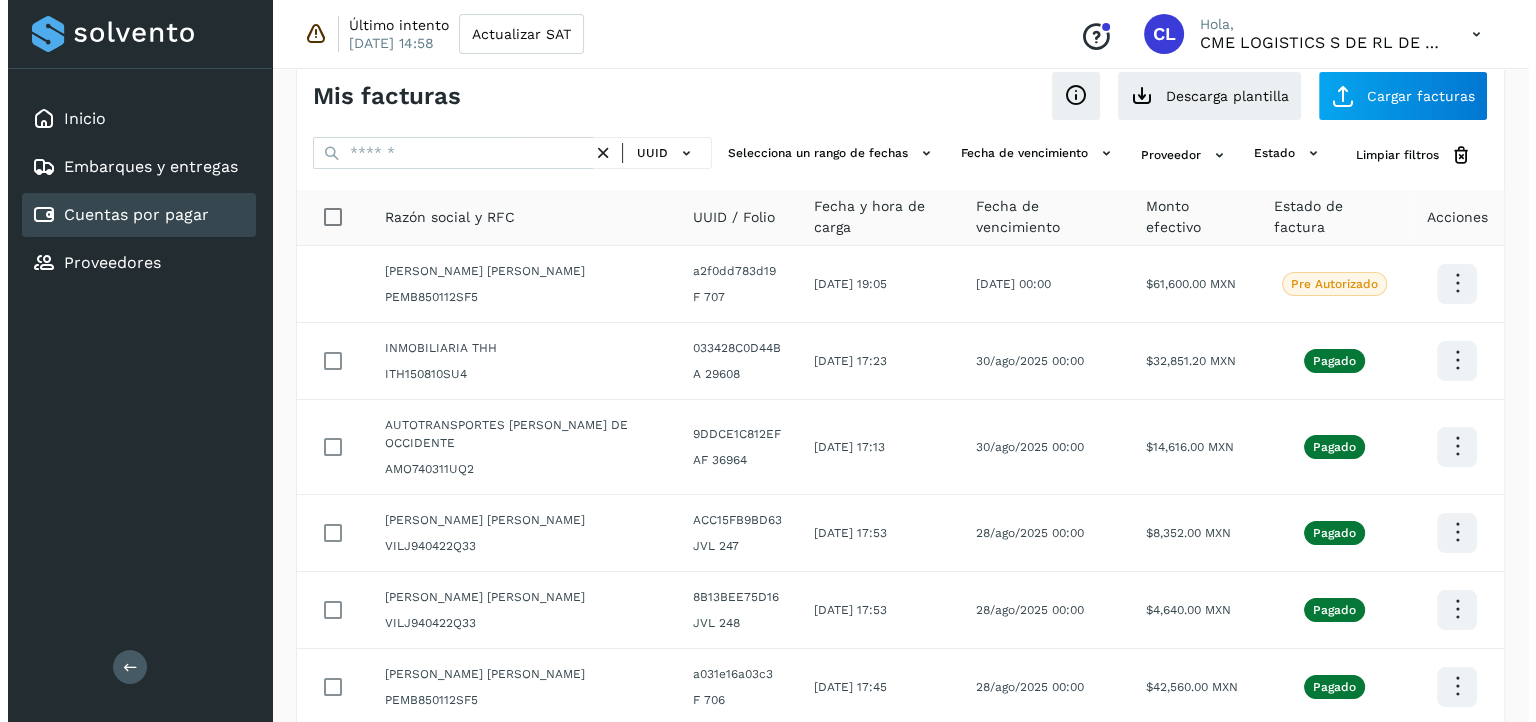 scroll, scrollTop: 0, scrollLeft: 0, axis: both 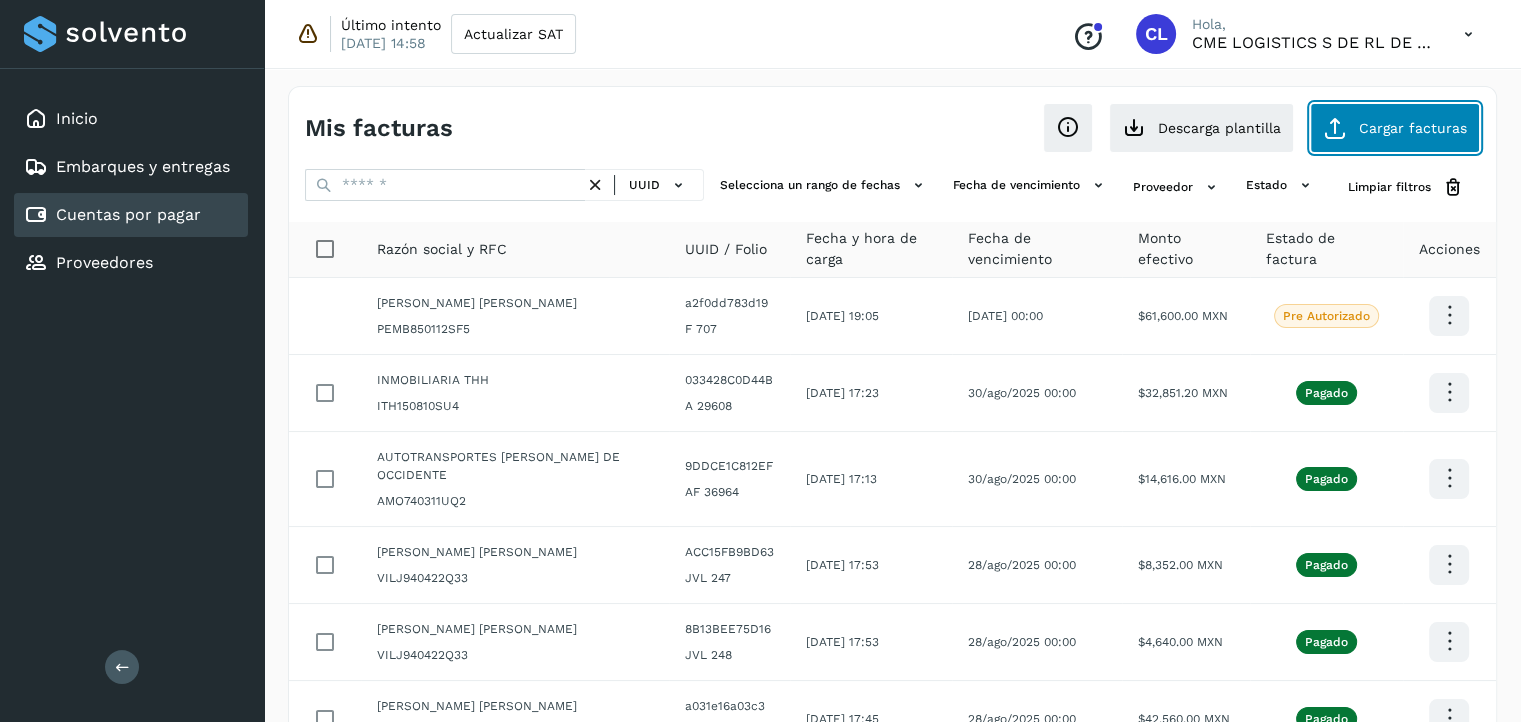 click on "Cargar facturas" 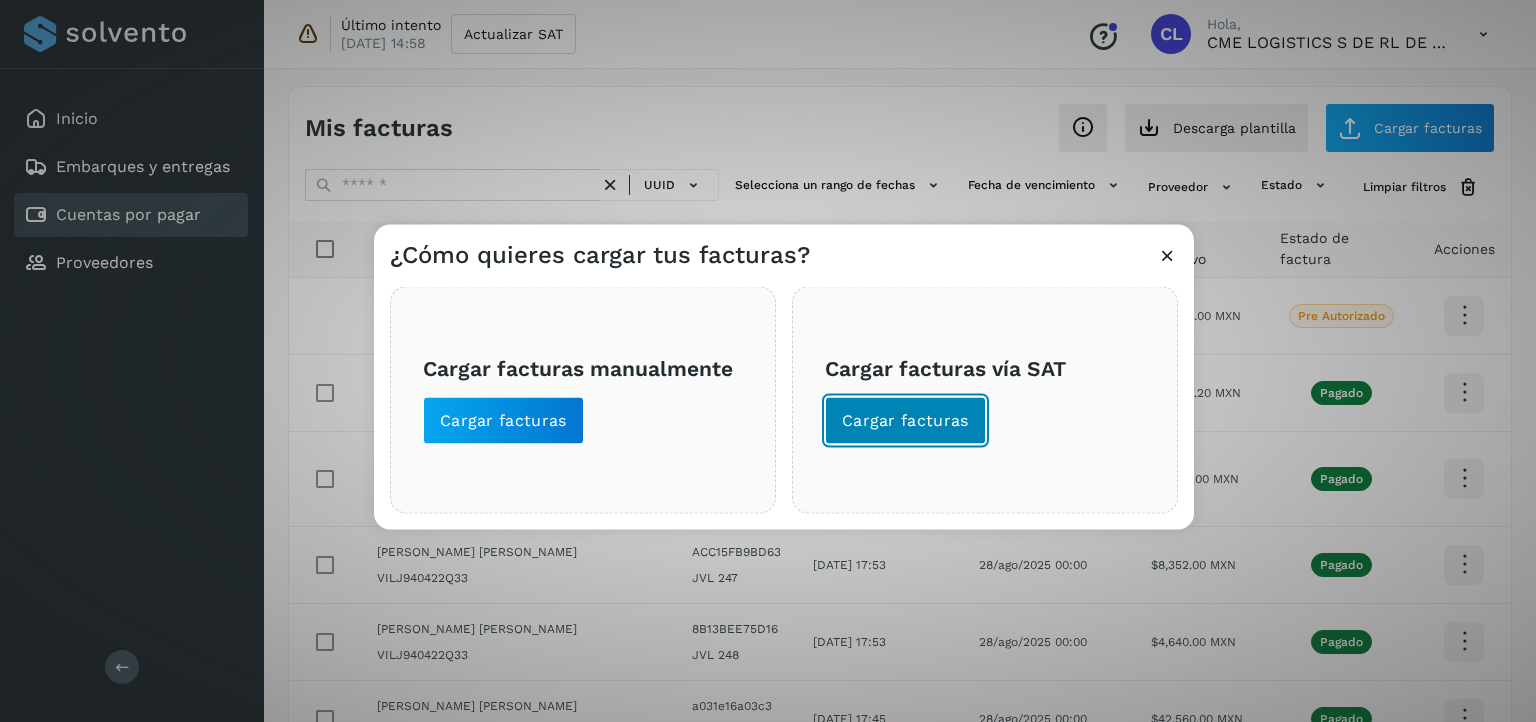 click on "Cargar facturas" 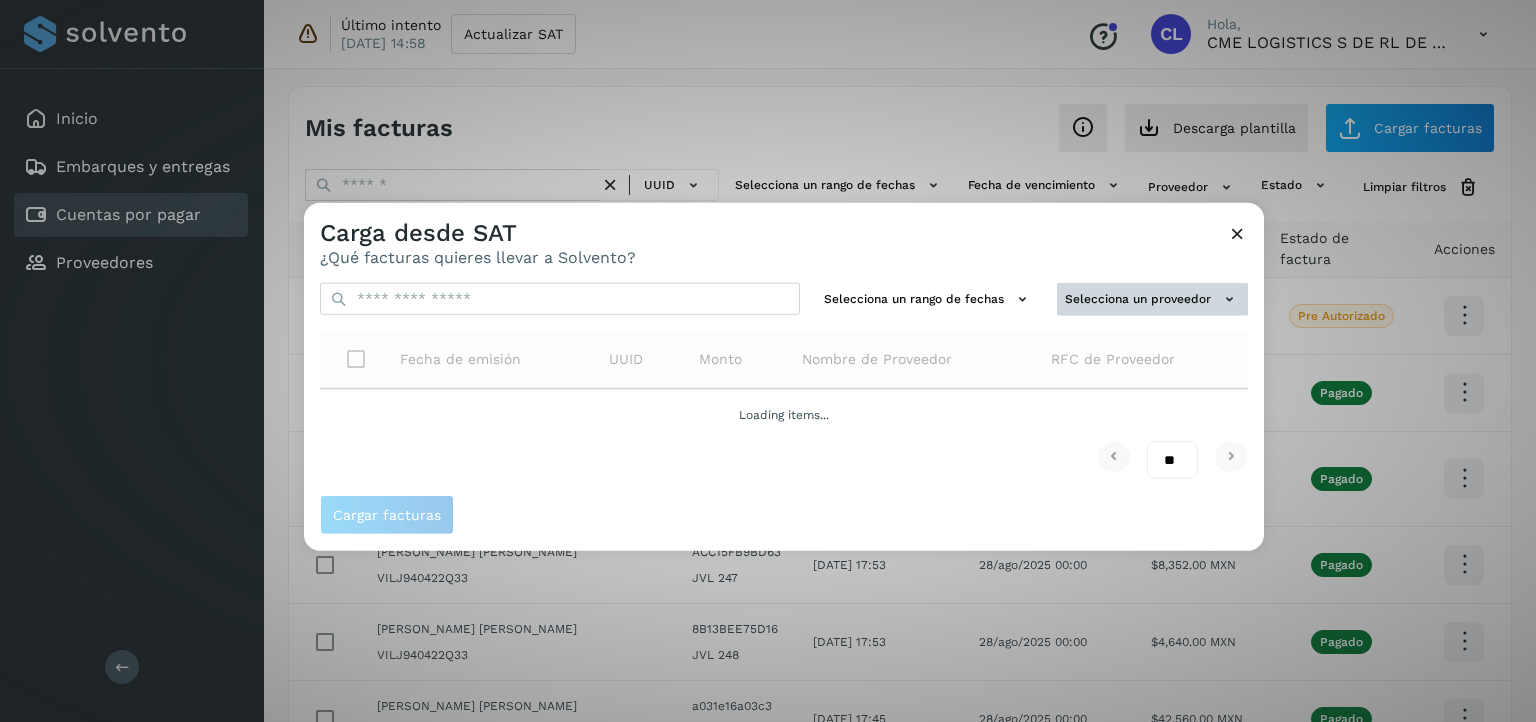 click on "Selecciona un proveedor" at bounding box center [1152, 299] 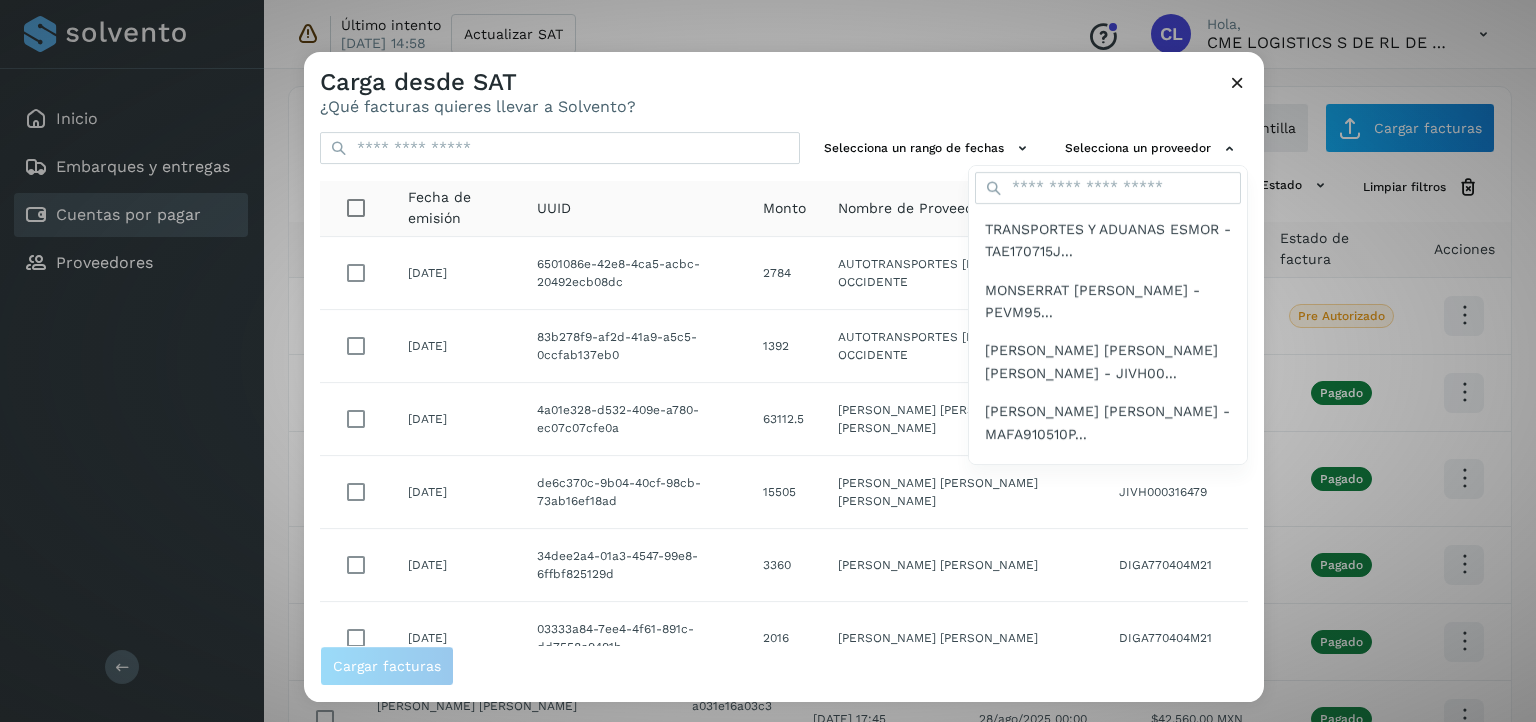 click on "HANNIA ESTEFANIA JIMENEZ VIRGEN - JIVH00..." at bounding box center [1108, 361] 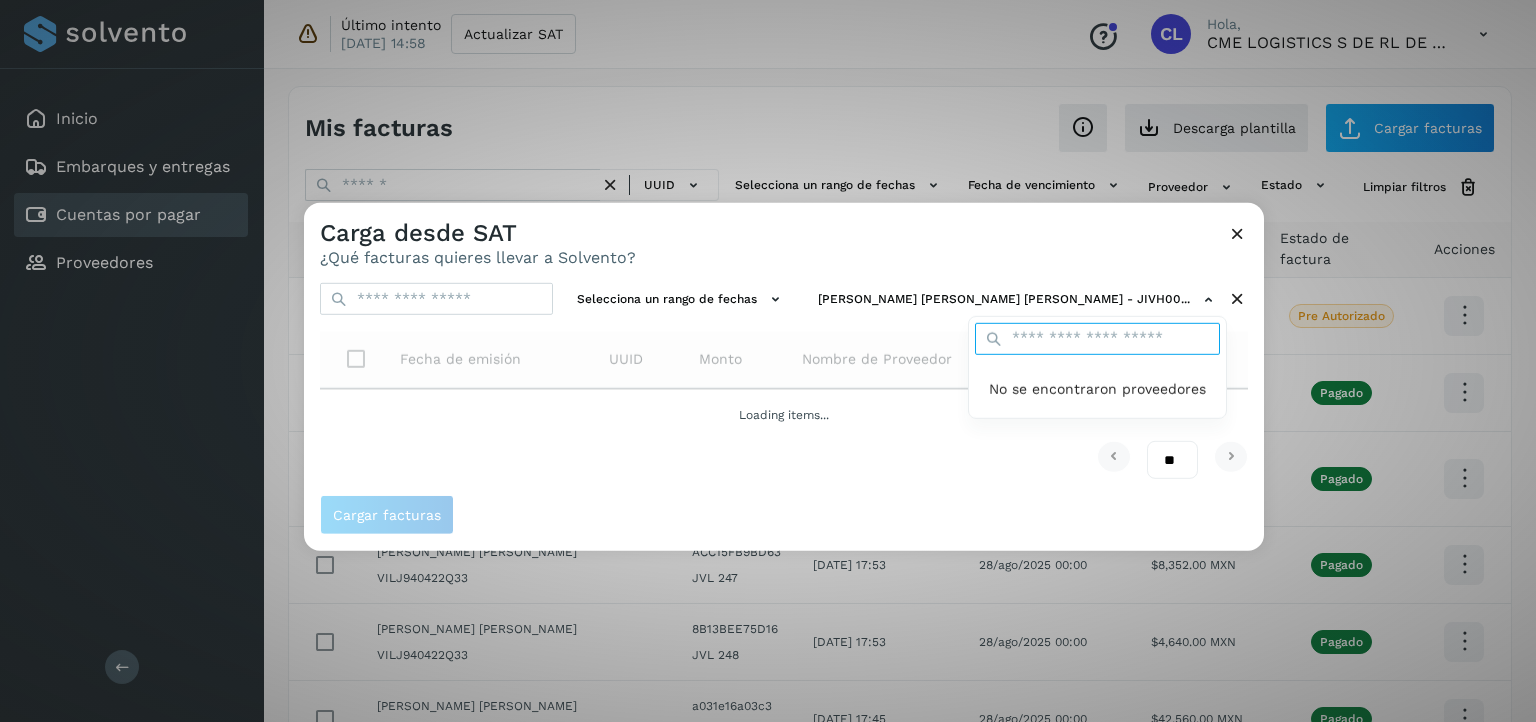 click at bounding box center (1097, 339) 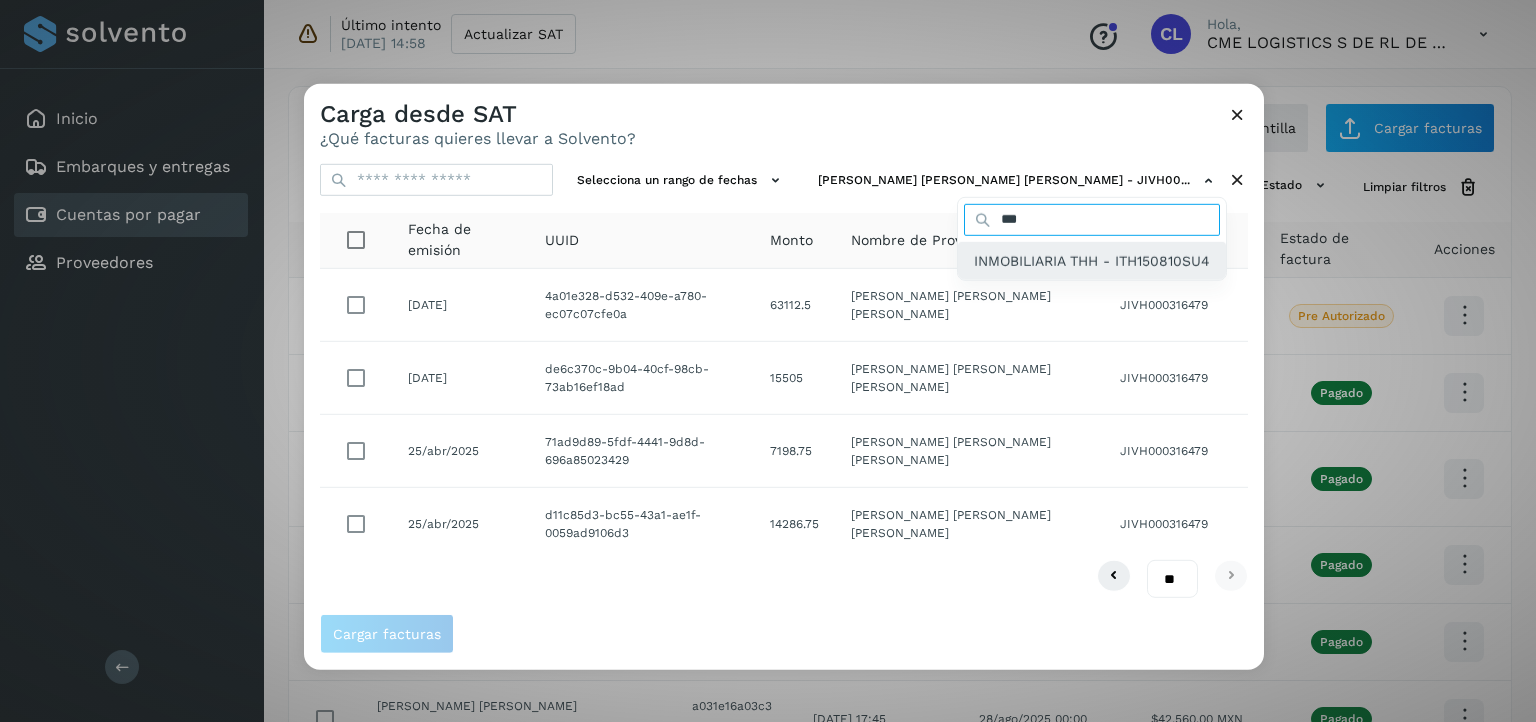 type on "***" 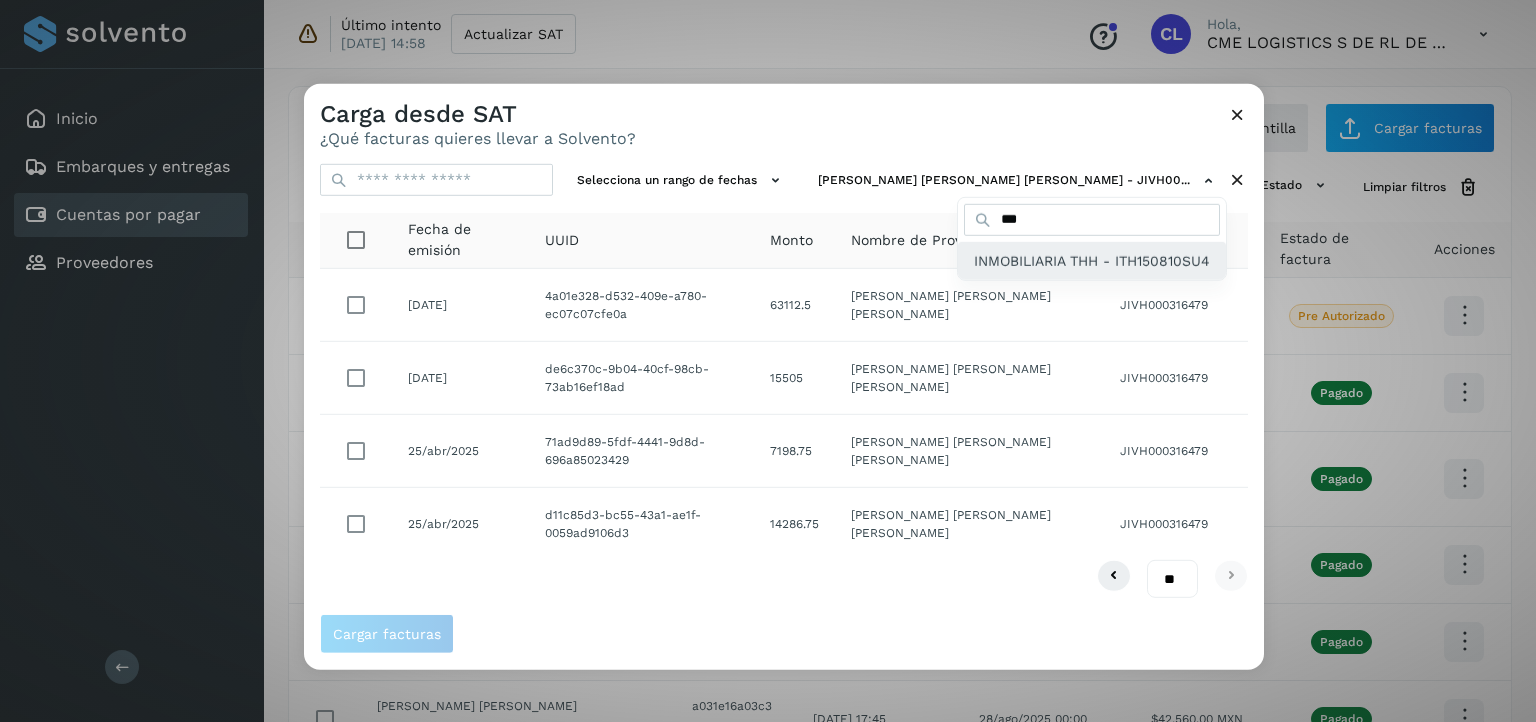 click on "INMOBILIARIA THH - ITH150810SU4" at bounding box center [1092, 261] 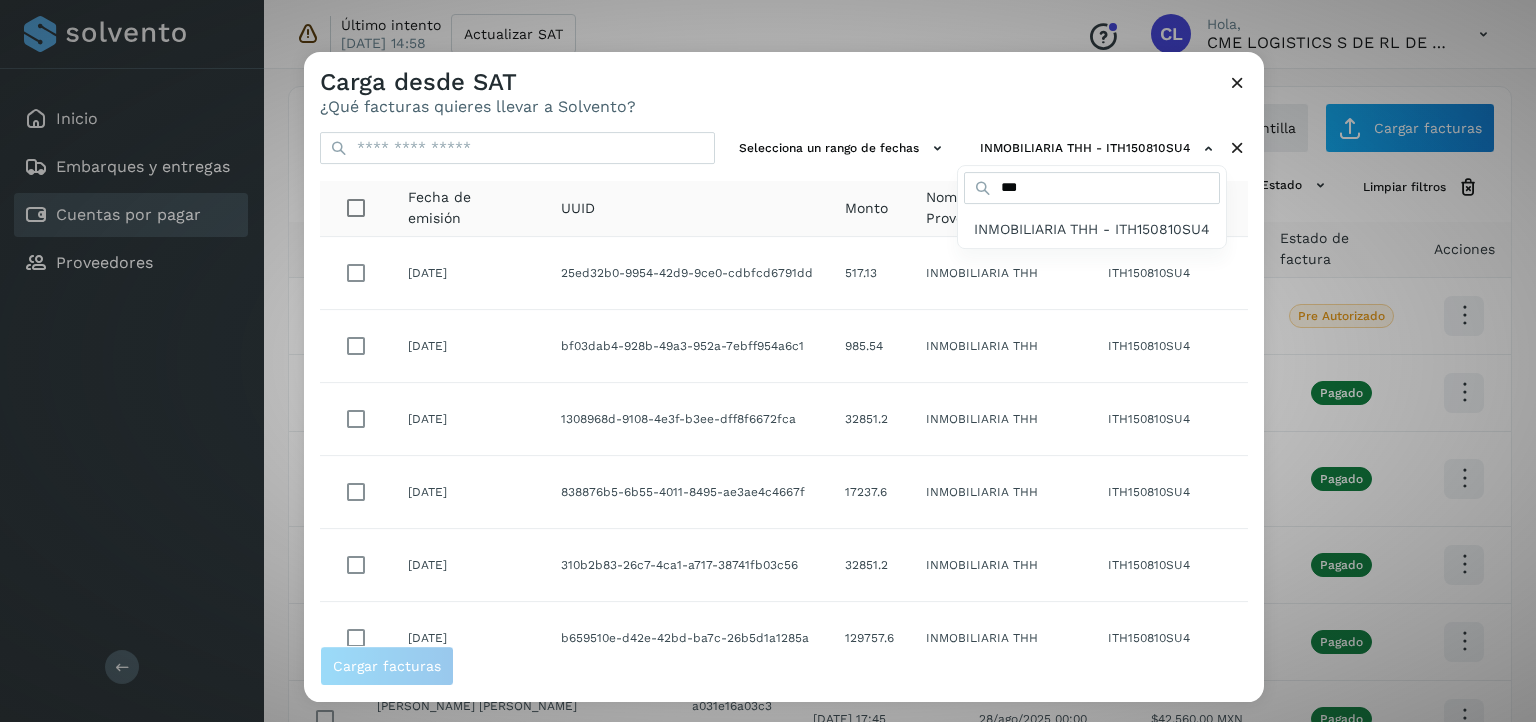 click at bounding box center [1072, 413] 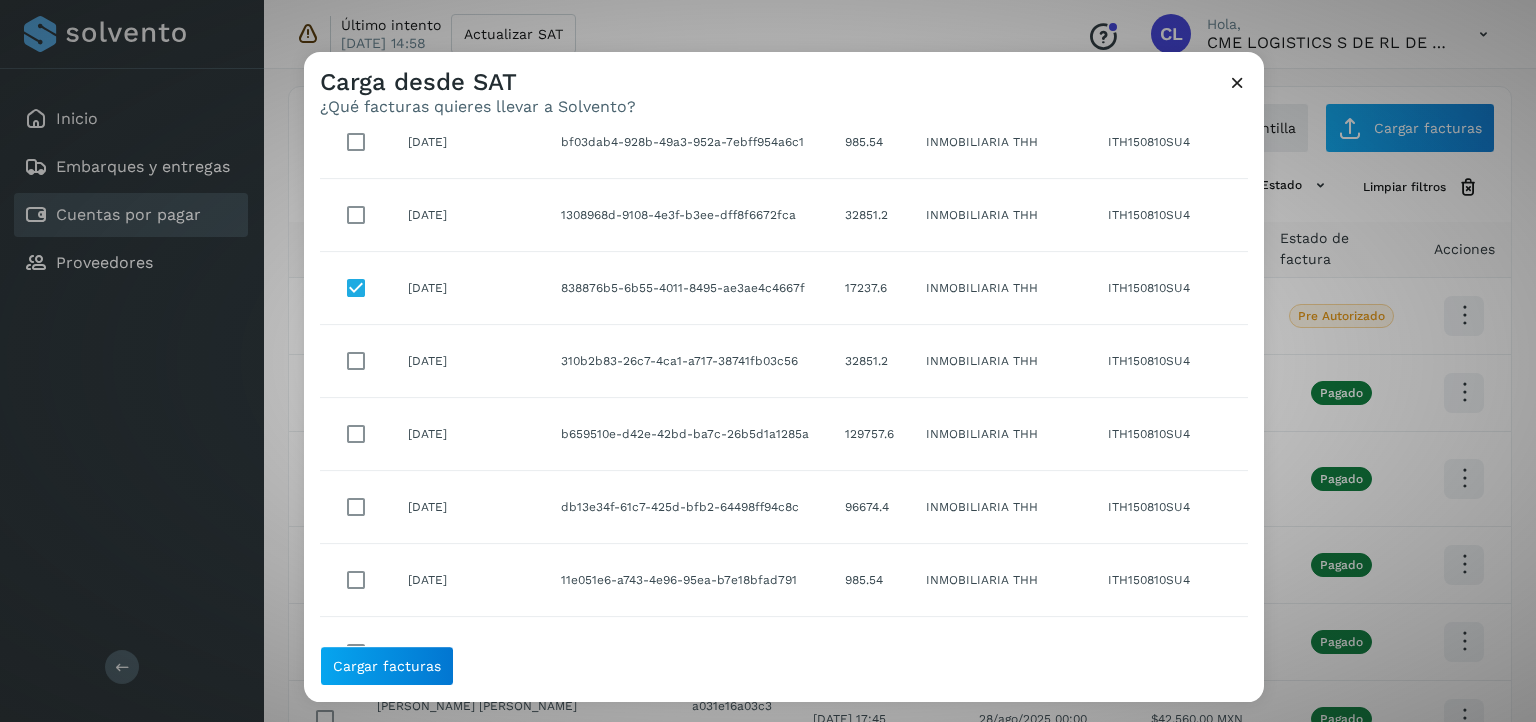 scroll, scrollTop: 208, scrollLeft: 0, axis: vertical 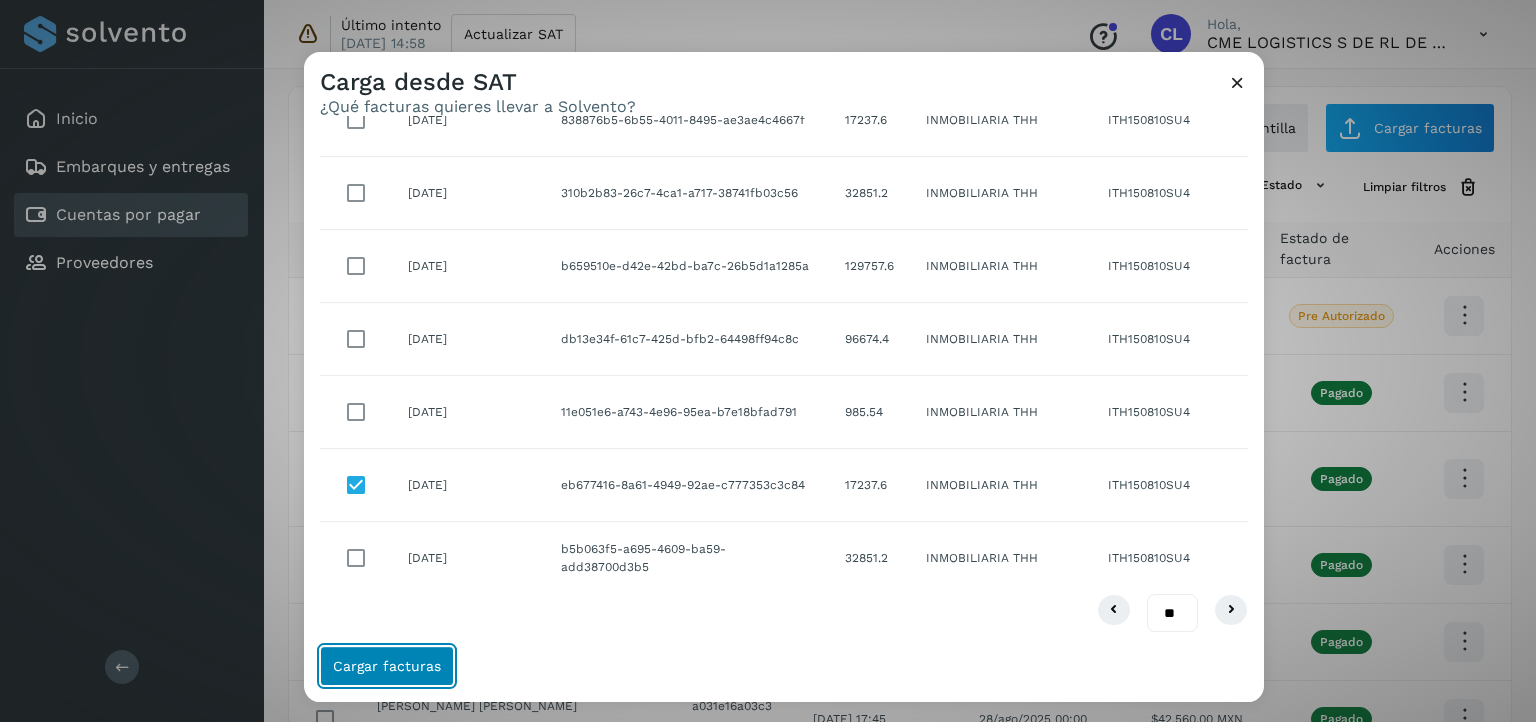 click on "Cargar facturas" 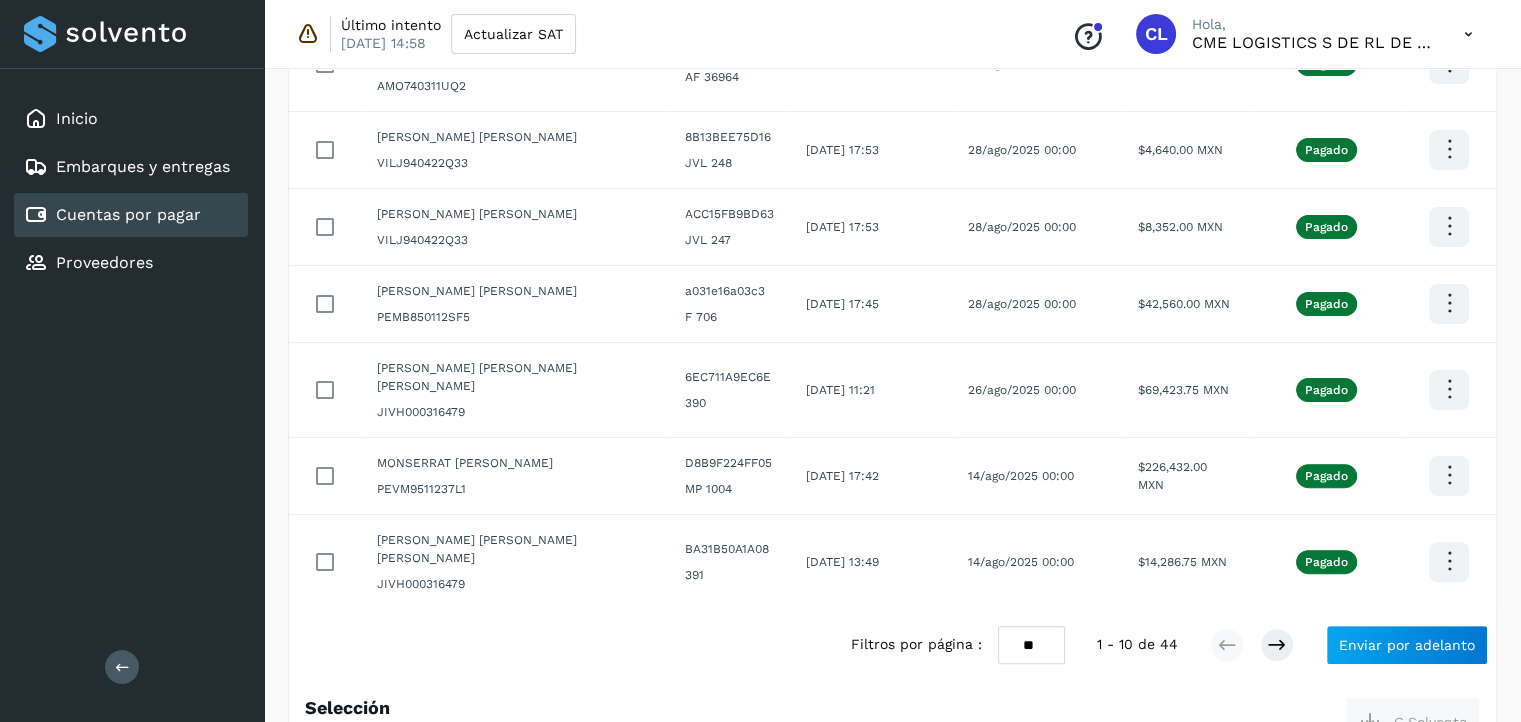 scroll, scrollTop: 519, scrollLeft: 0, axis: vertical 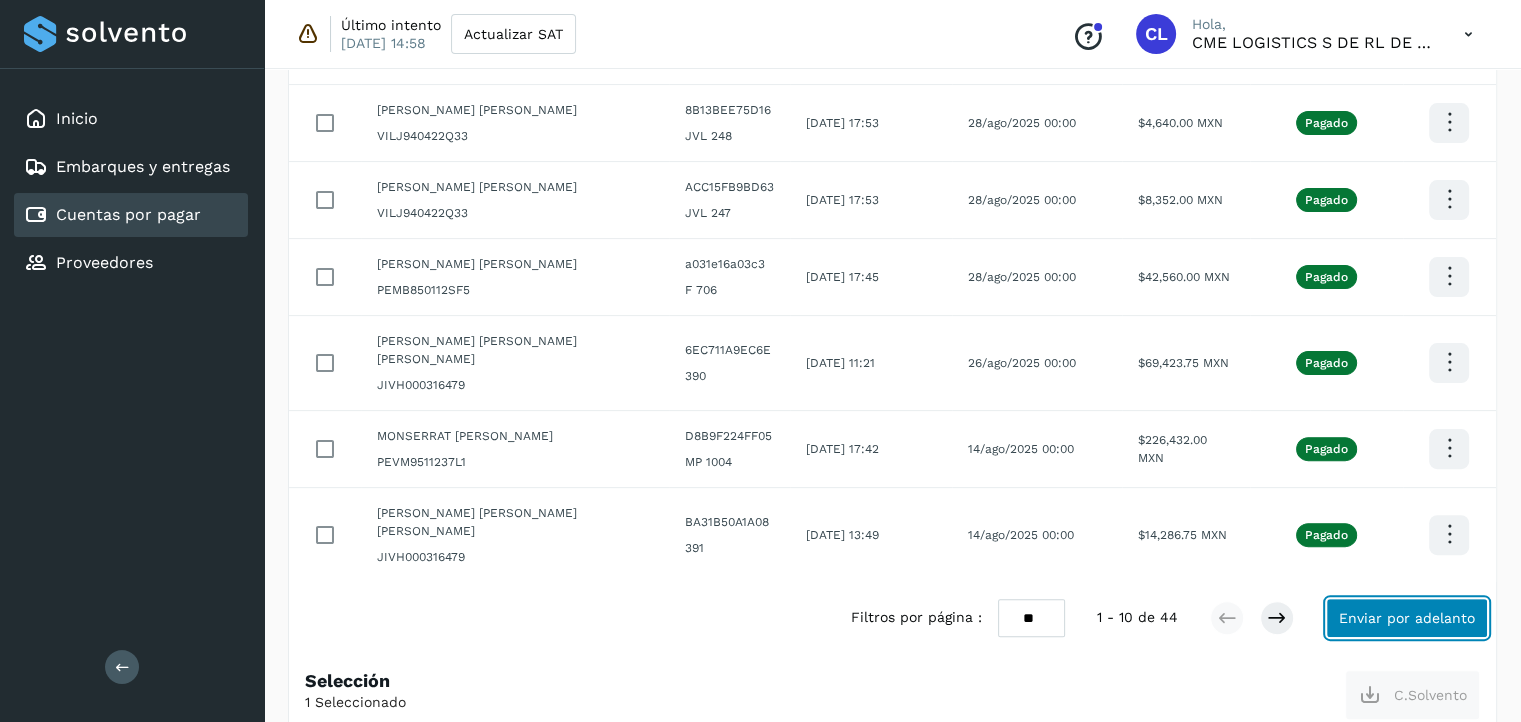 click on "Enviar por adelanto" 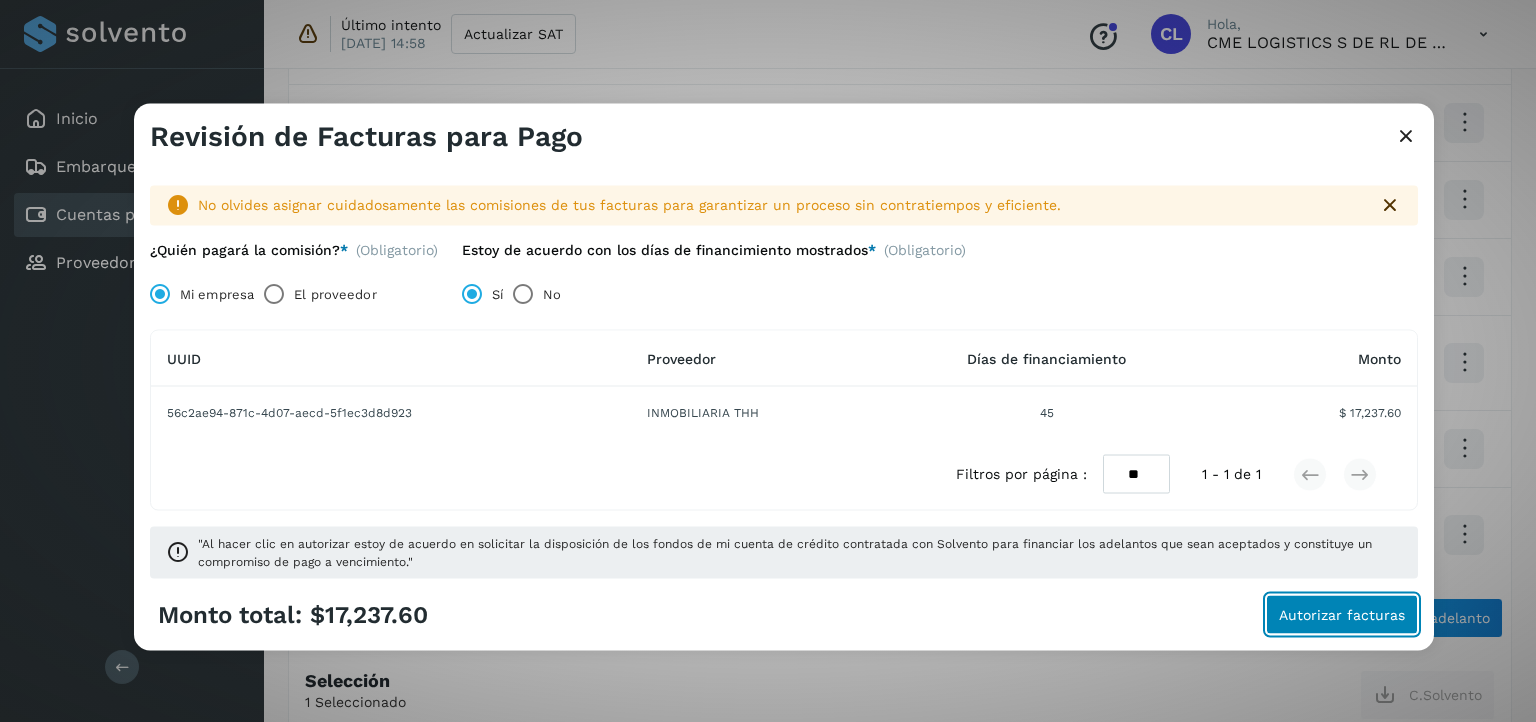 click on "Autorizar facturas" 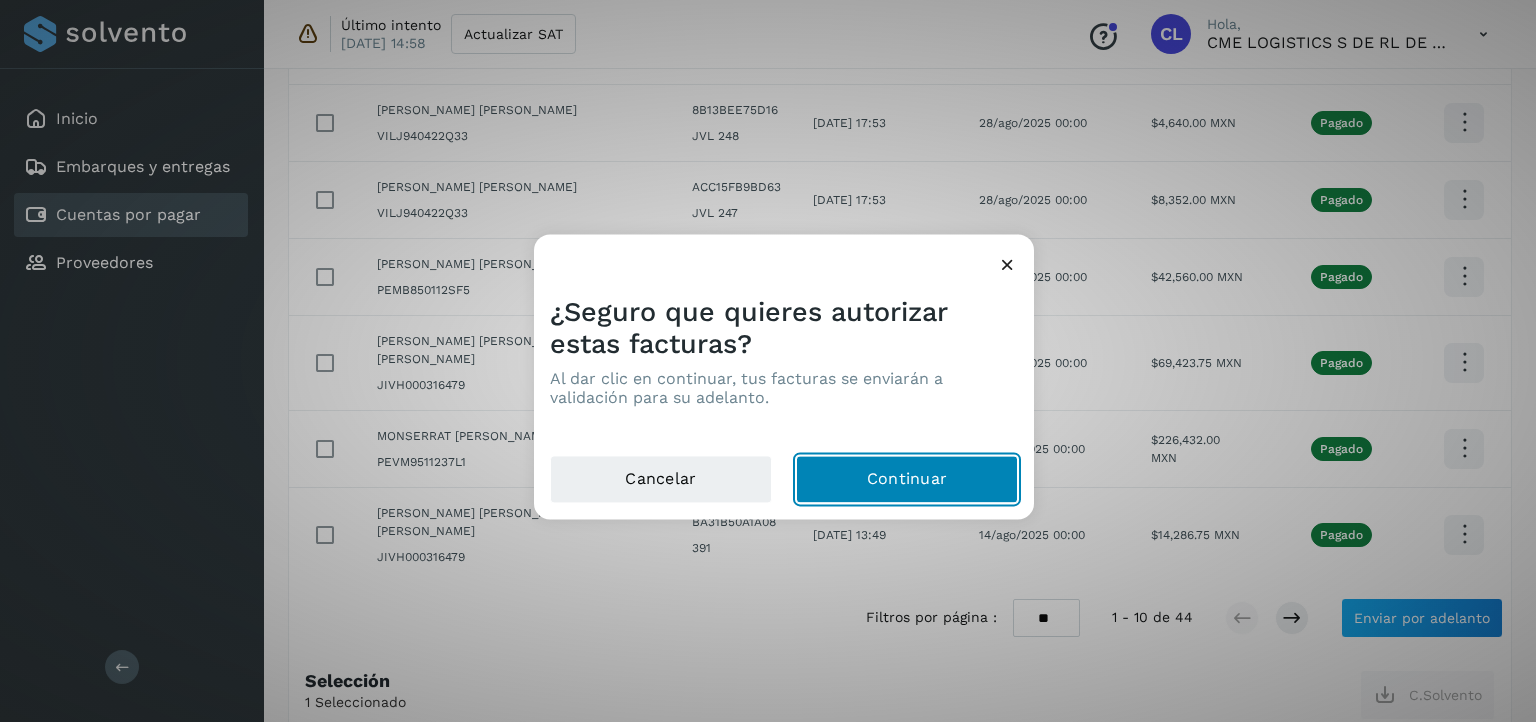 click on "Continuar" 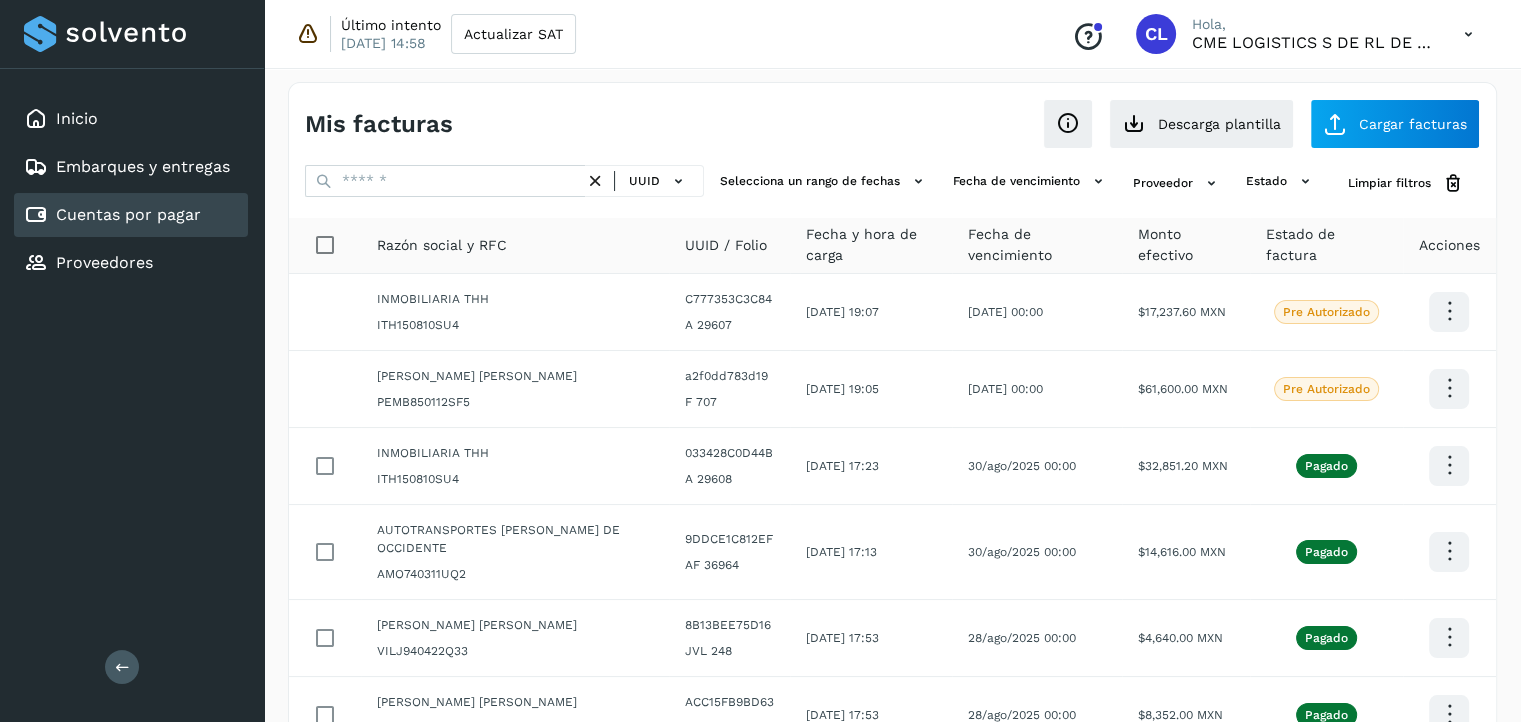 scroll, scrollTop: 0, scrollLeft: 0, axis: both 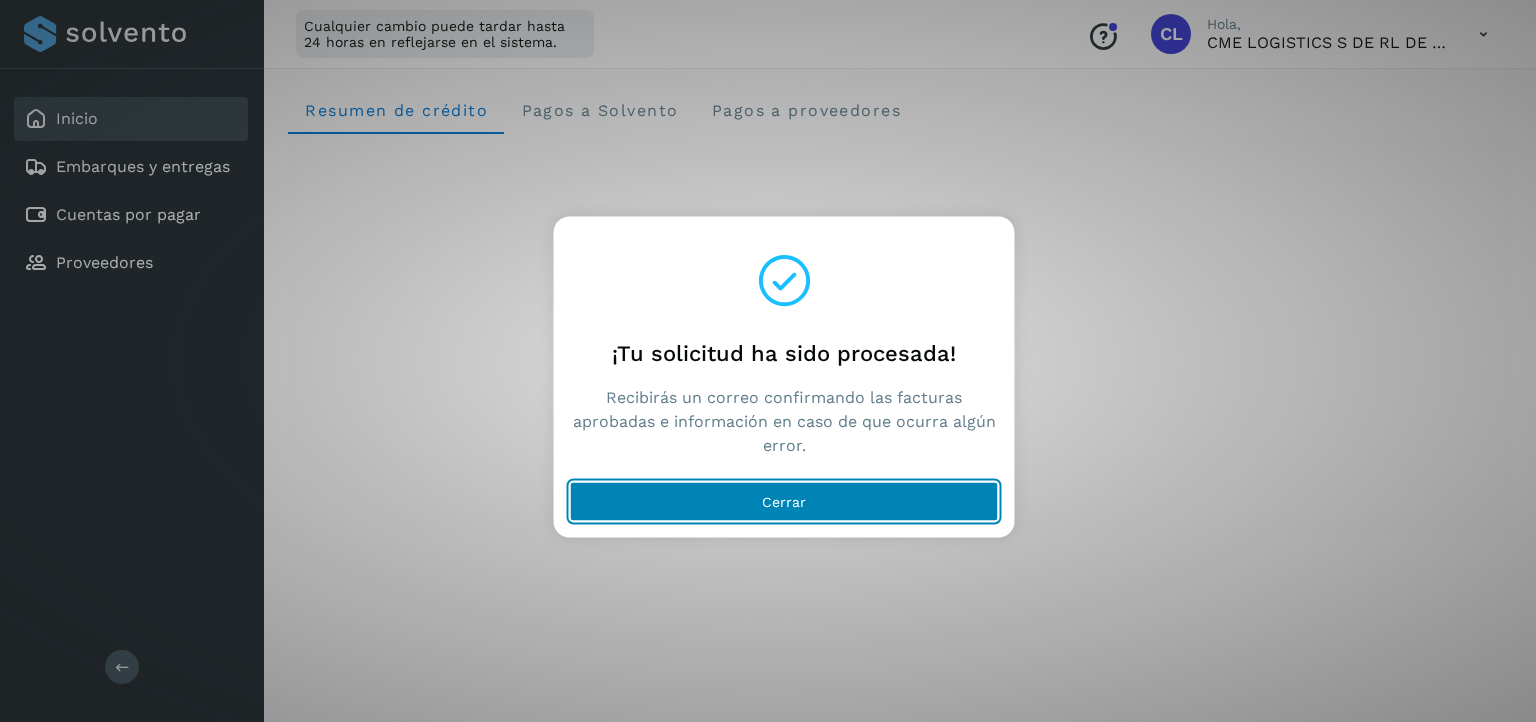 click on "Cerrar" 